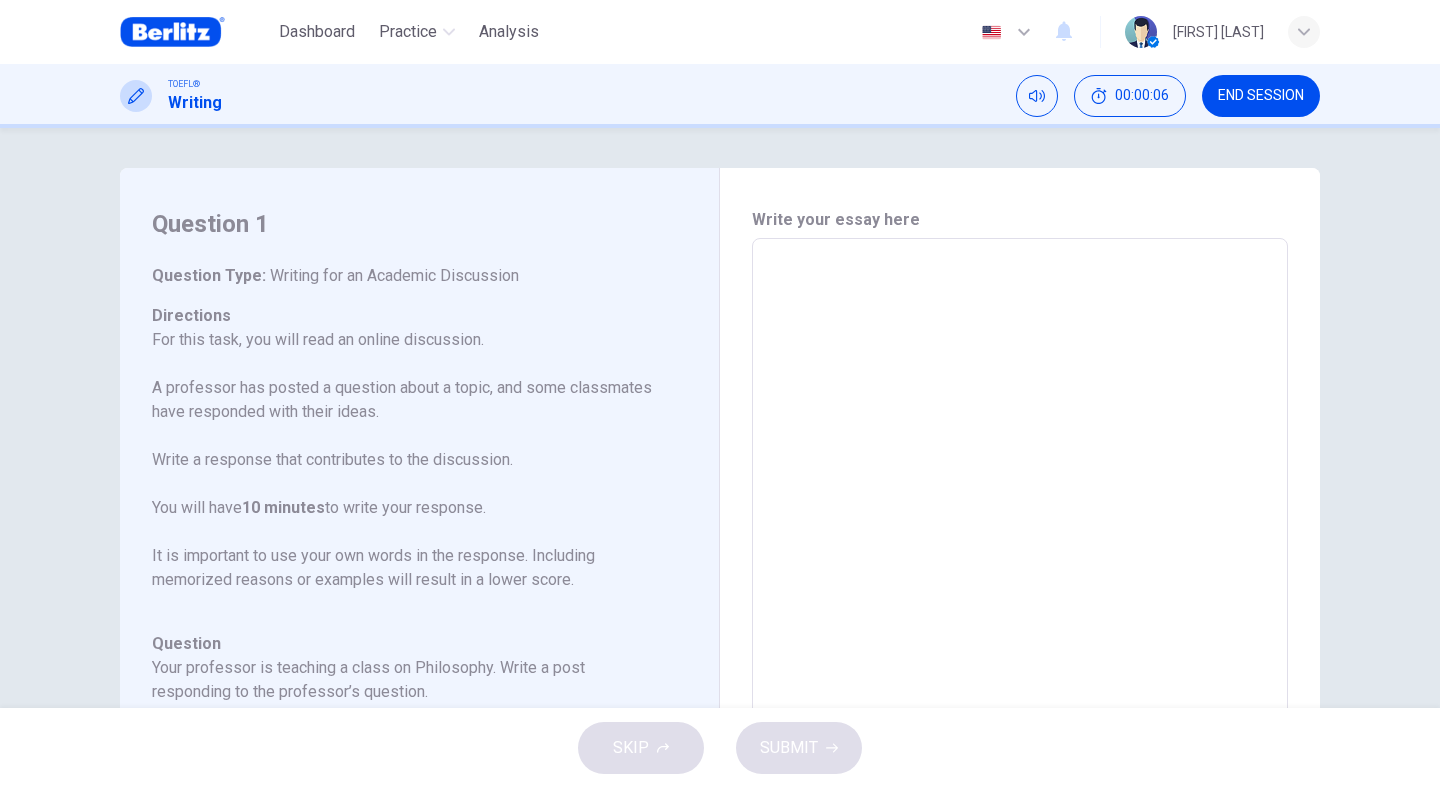 scroll, scrollTop: 0, scrollLeft: 0, axis: both 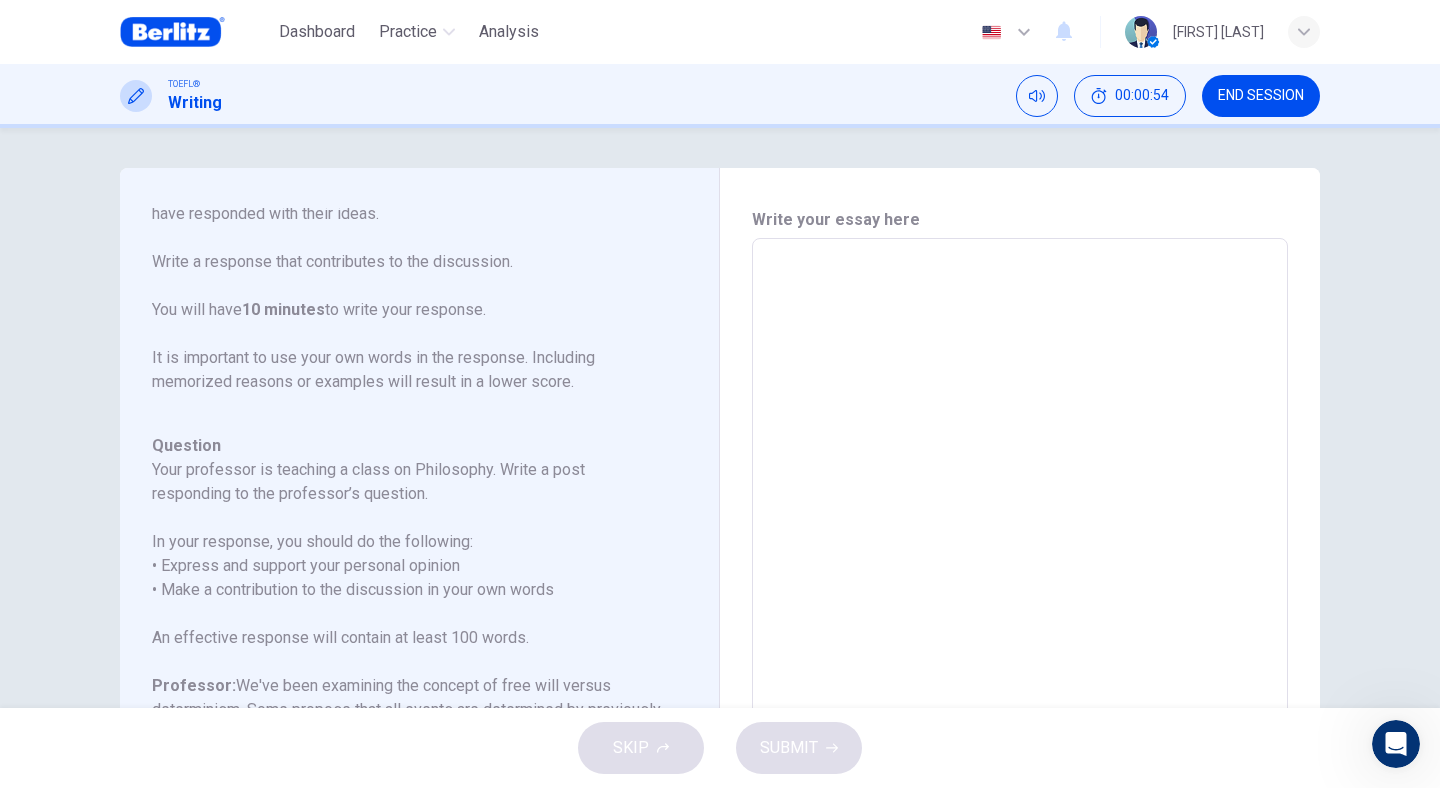 click at bounding box center [1020, 572] 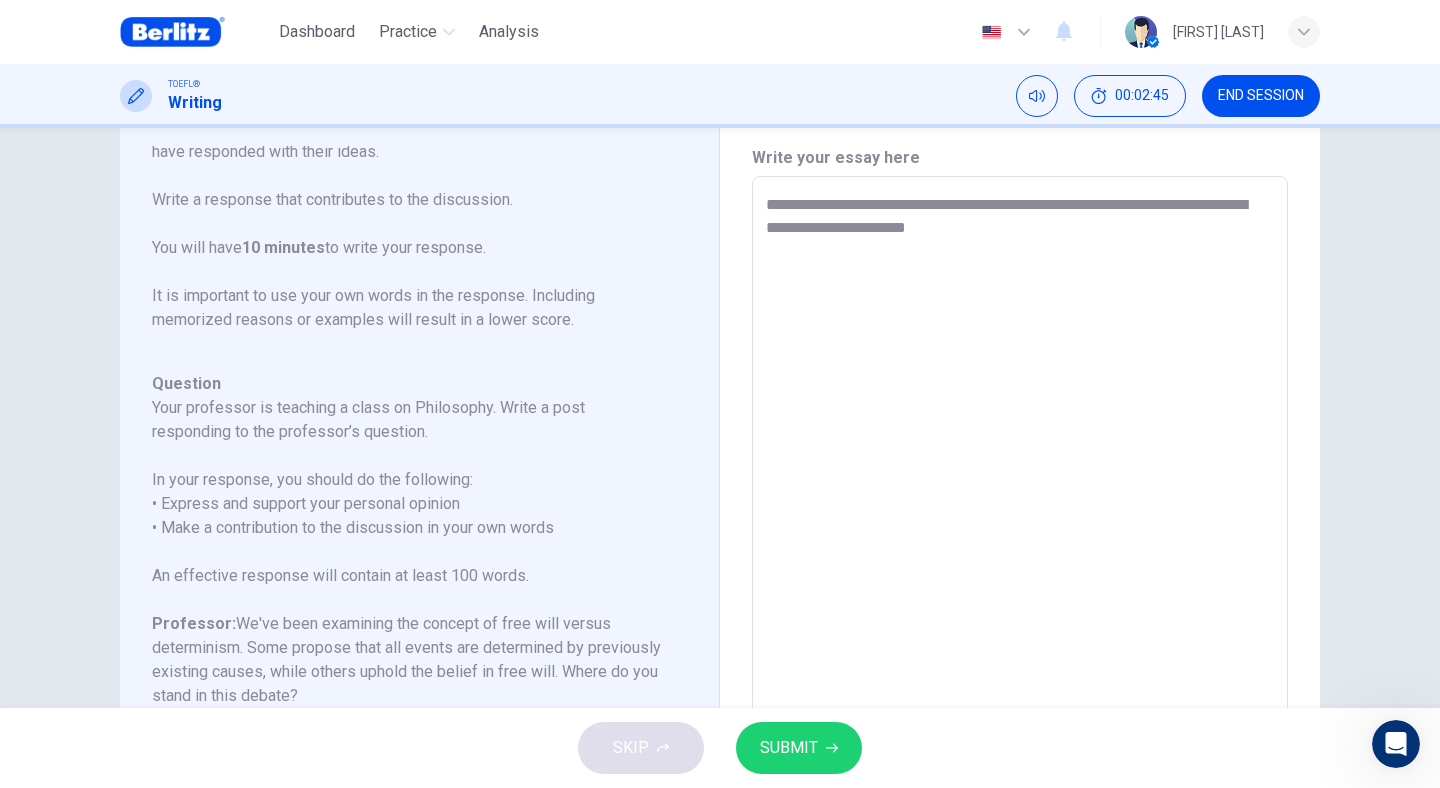scroll, scrollTop: 61, scrollLeft: 0, axis: vertical 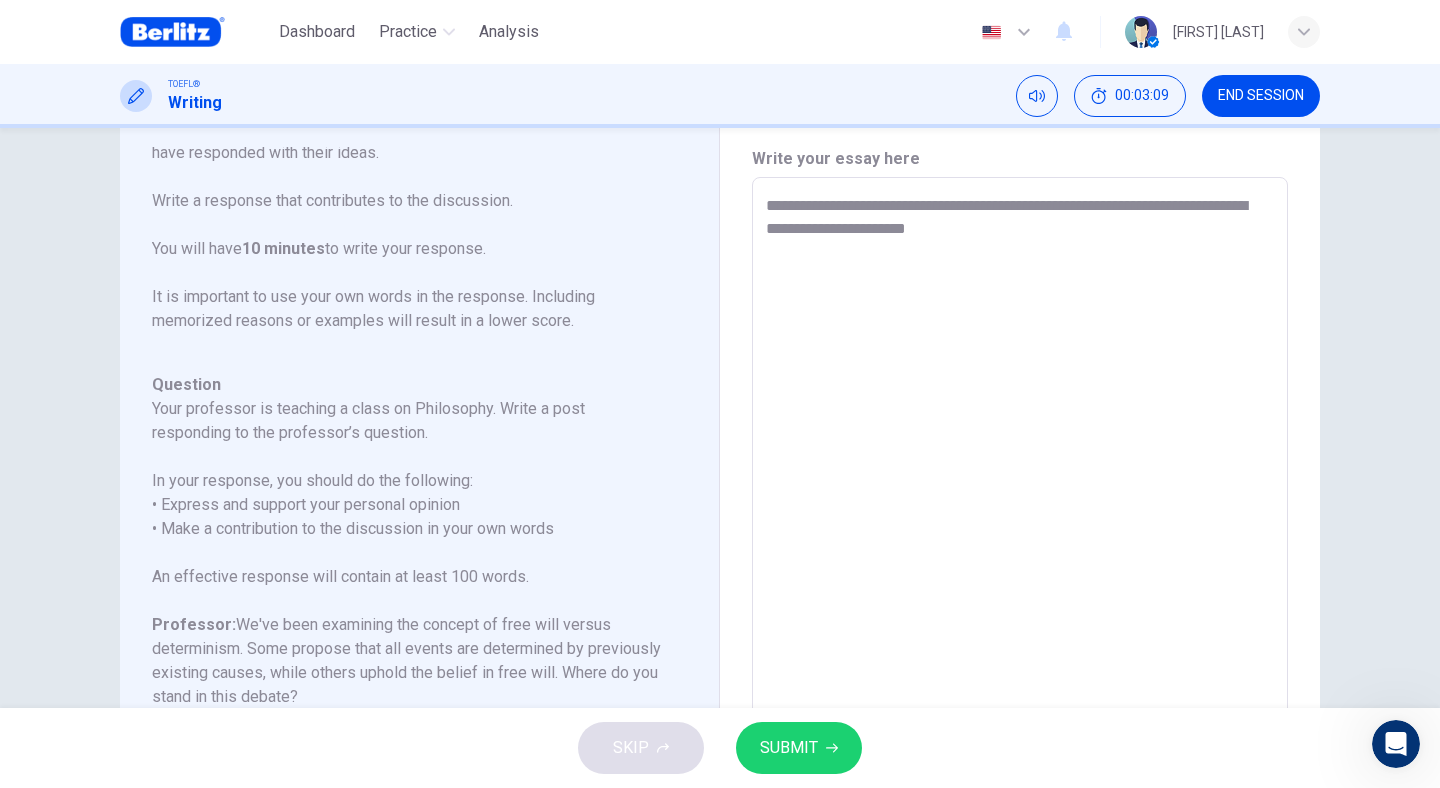 drag, startPoint x: 868, startPoint y: 232, endPoint x: 1078, endPoint y: 201, distance: 212.27576 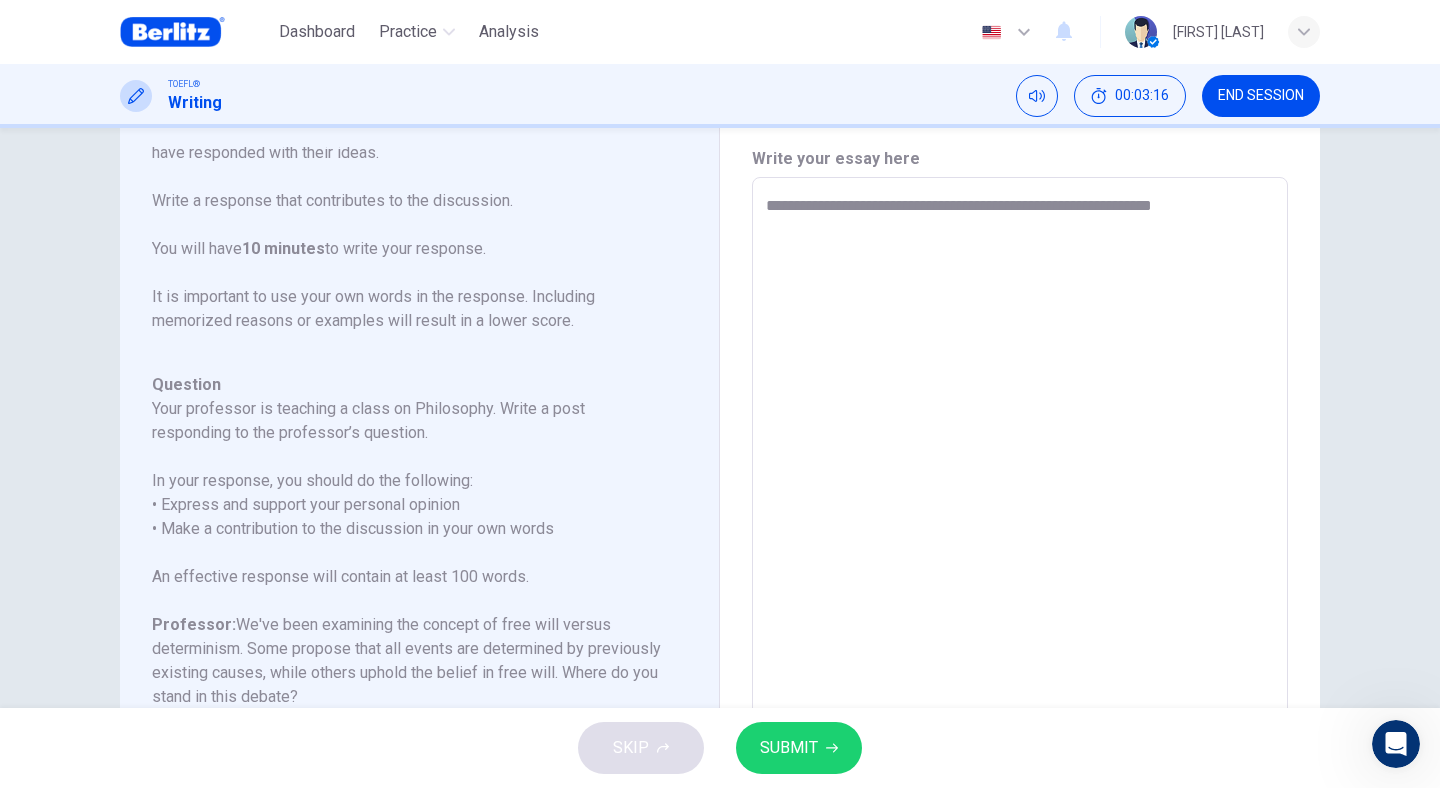 click on "**********" at bounding box center [1020, 511] 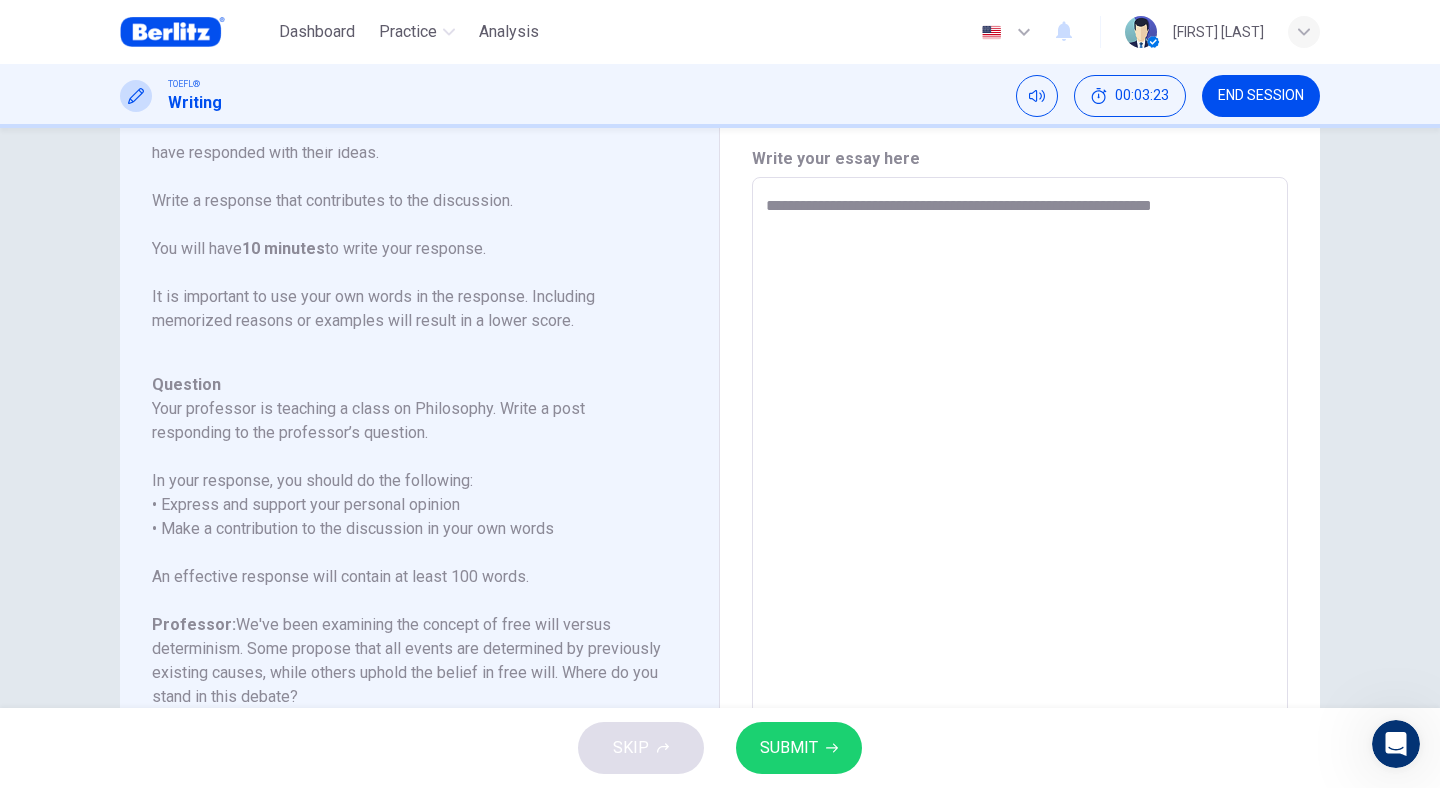click on "**********" at bounding box center (1020, 511) 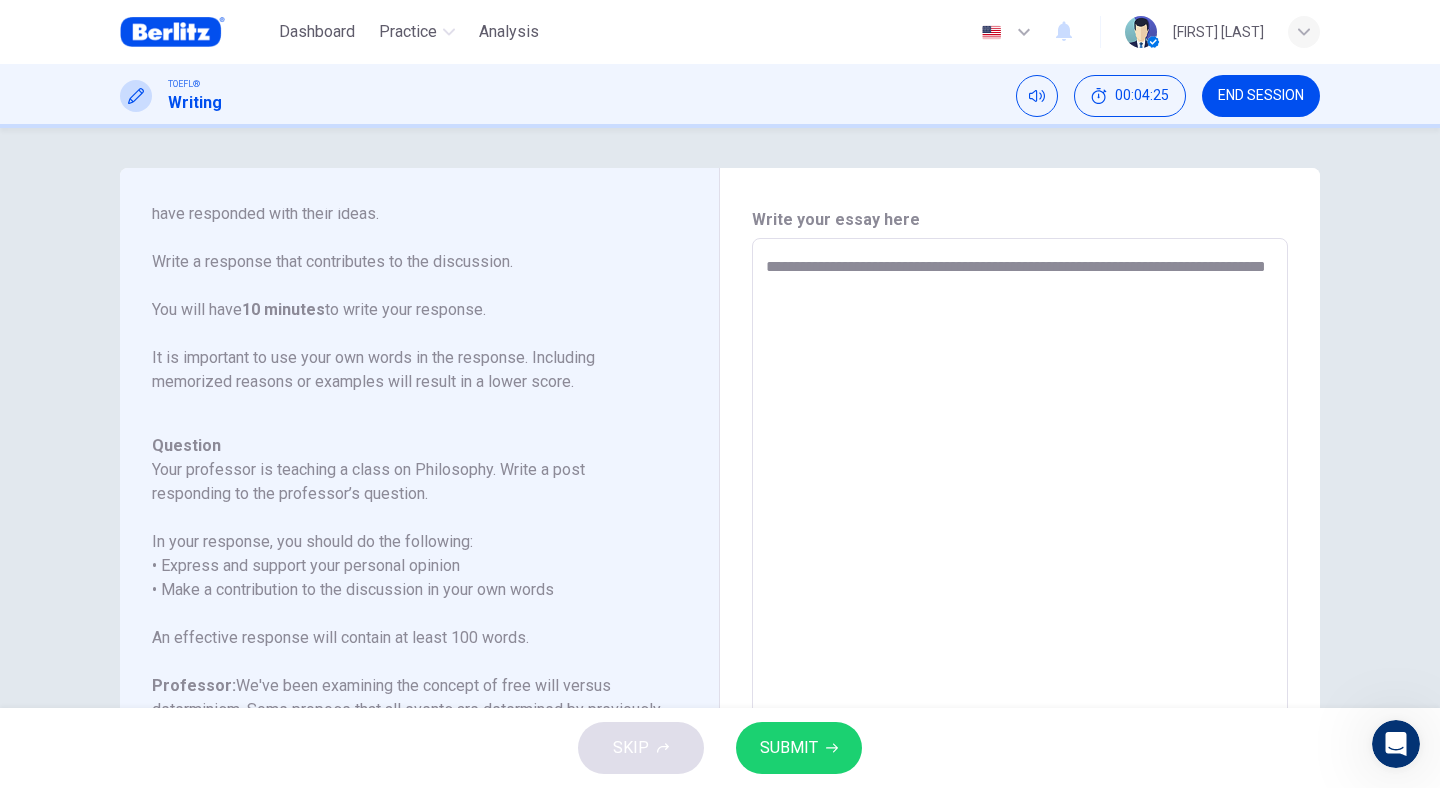 scroll, scrollTop: 0, scrollLeft: 0, axis: both 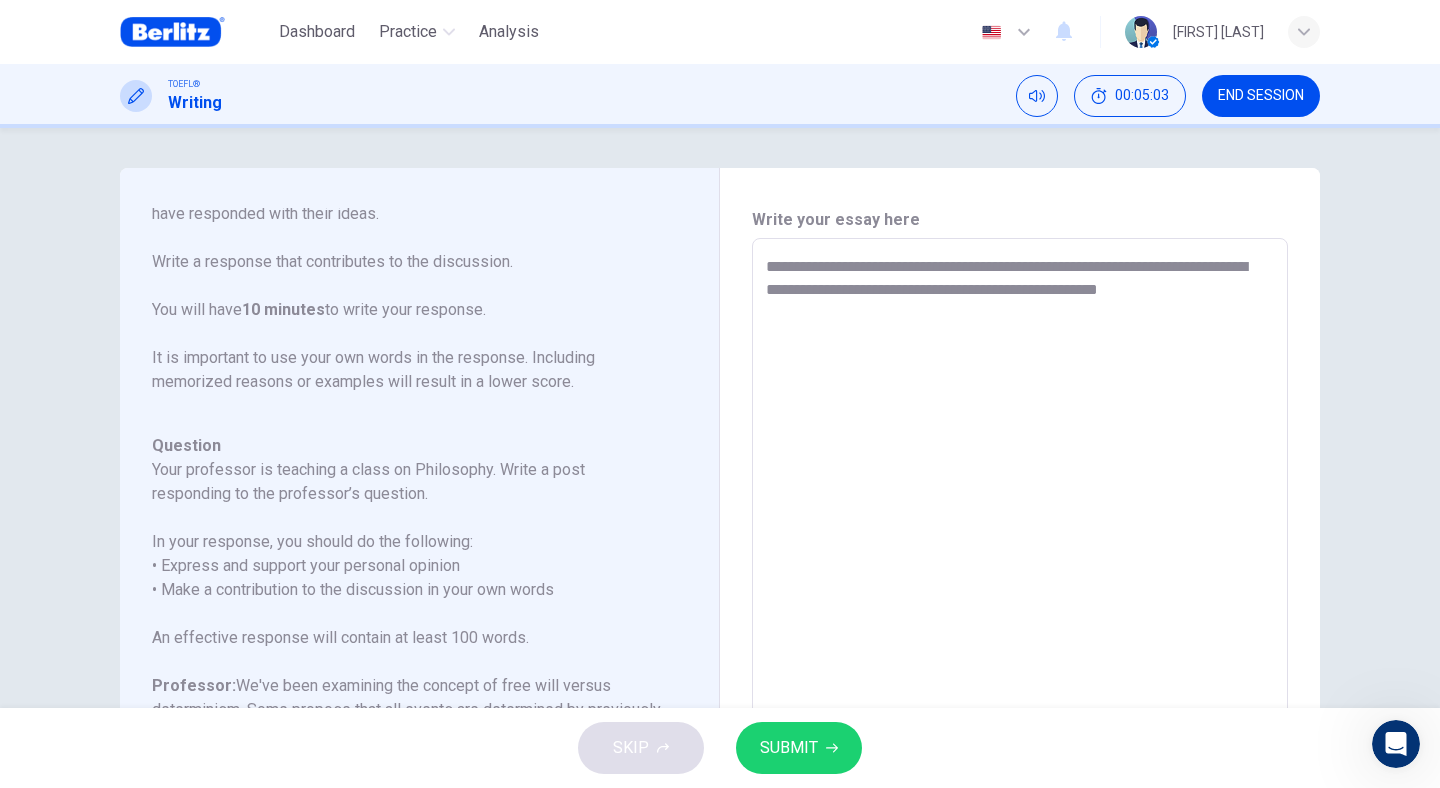 click on "**********" at bounding box center [1020, 572] 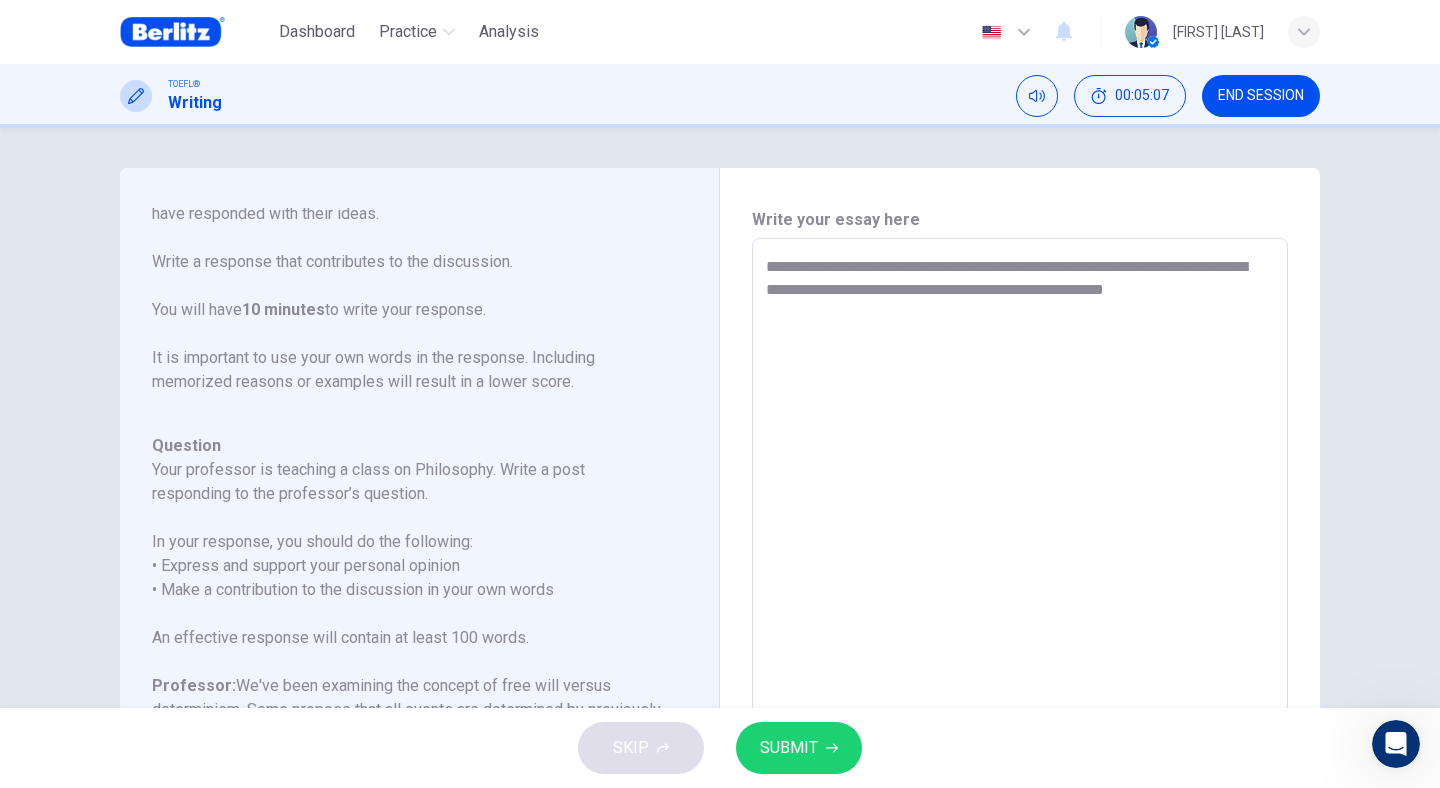 click on "**********" at bounding box center [1020, 572] 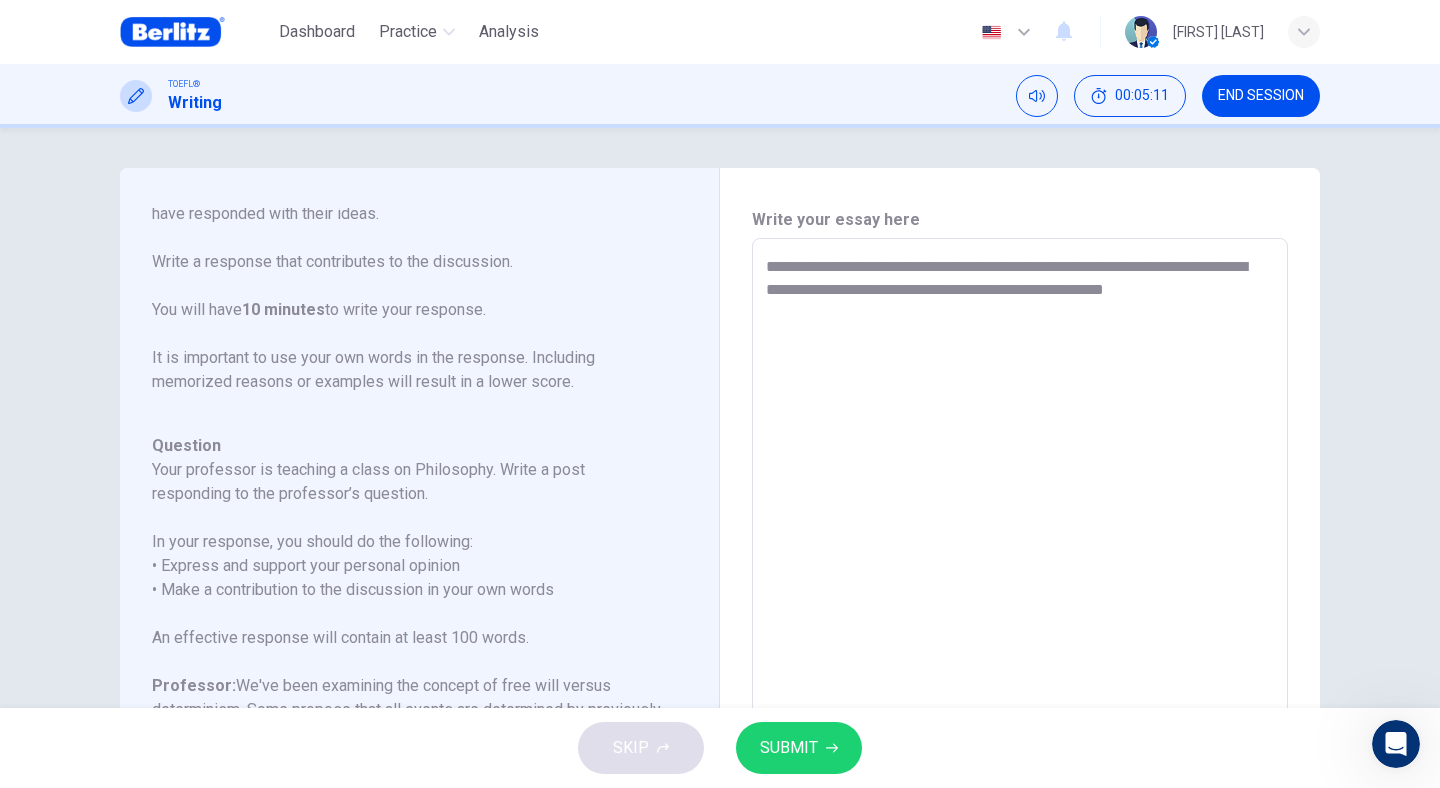 click on "**********" at bounding box center [1020, 572] 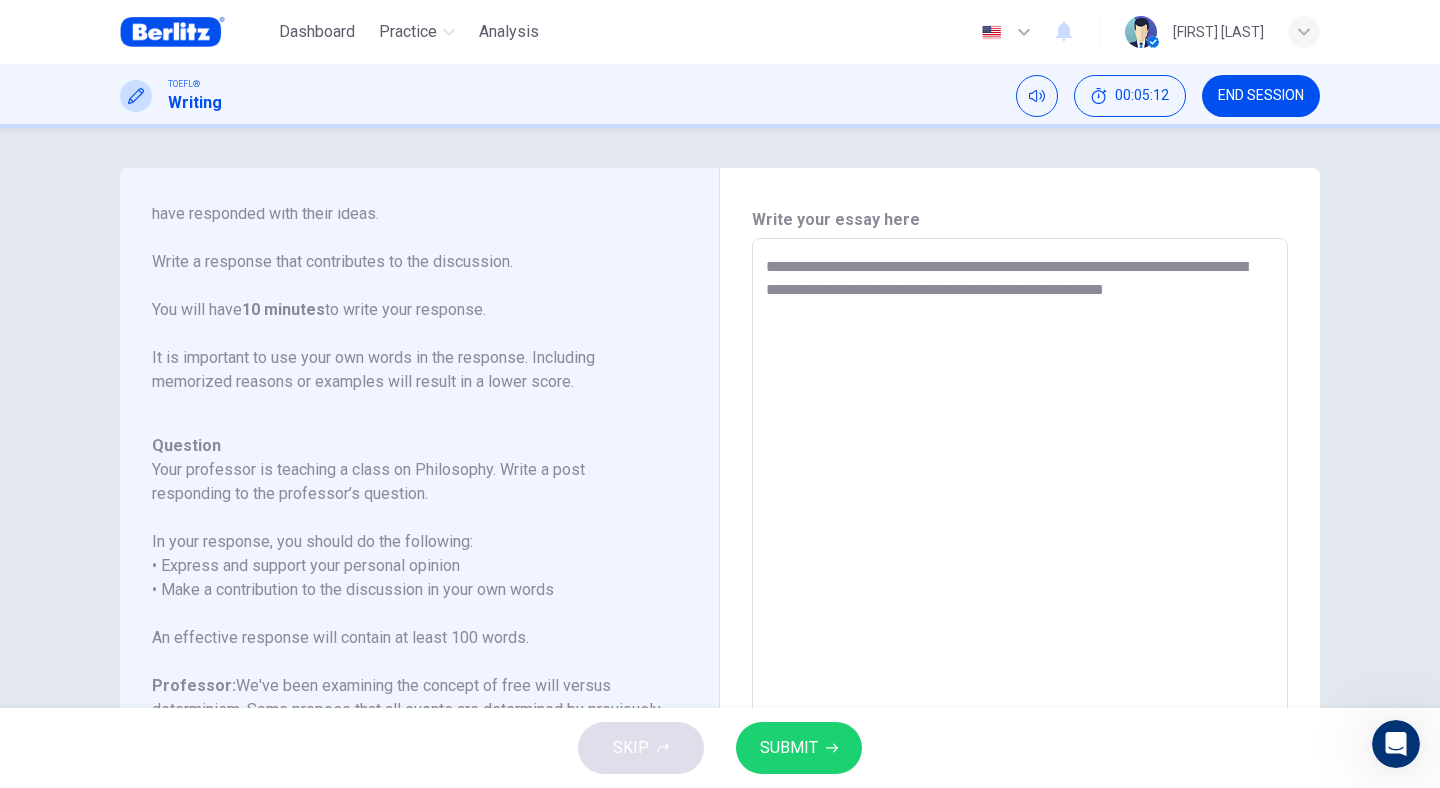 click on "**********" at bounding box center (1020, 572) 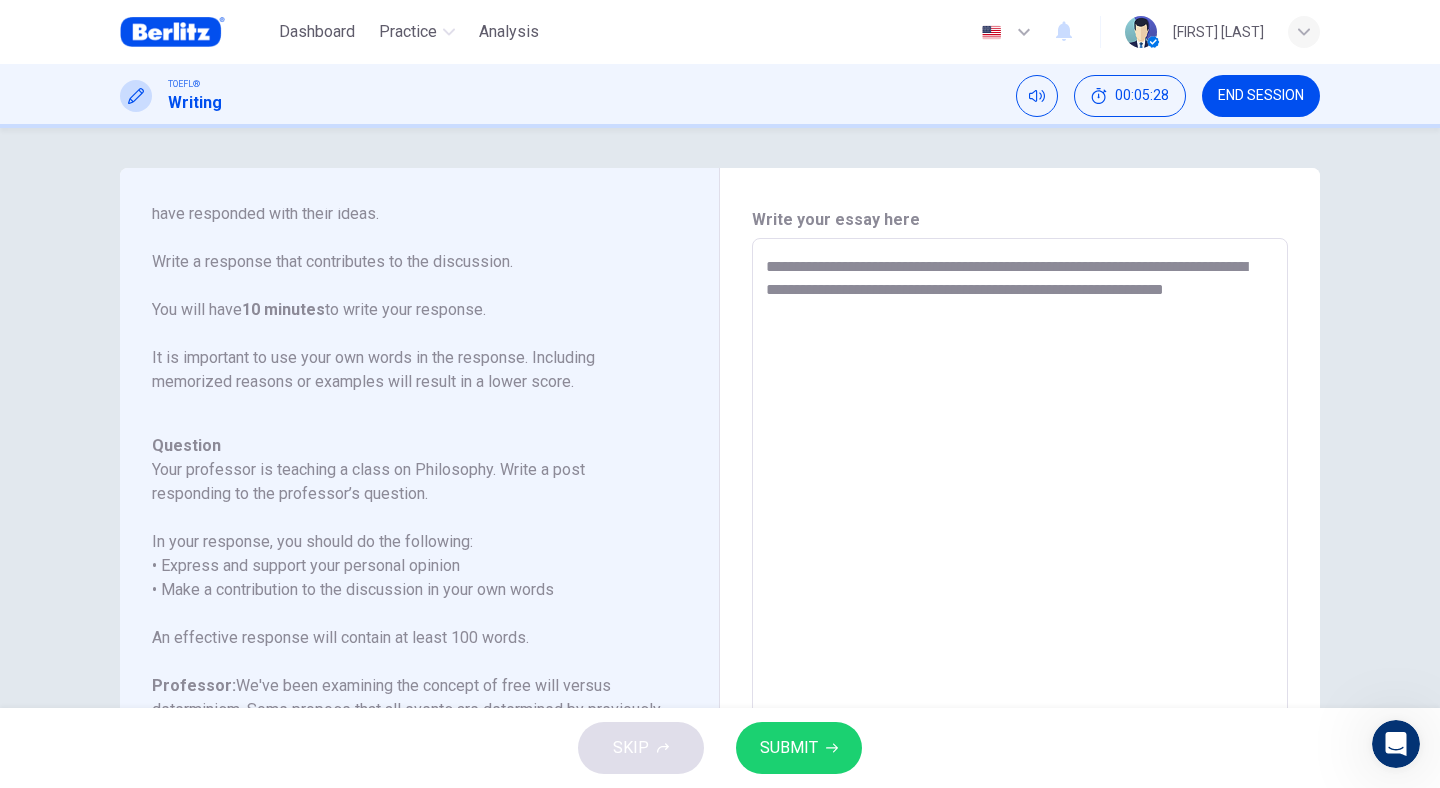drag, startPoint x: 961, startPoint y: 291, endPoint x: 1077, endPoint y: 345, distance: 127.95312 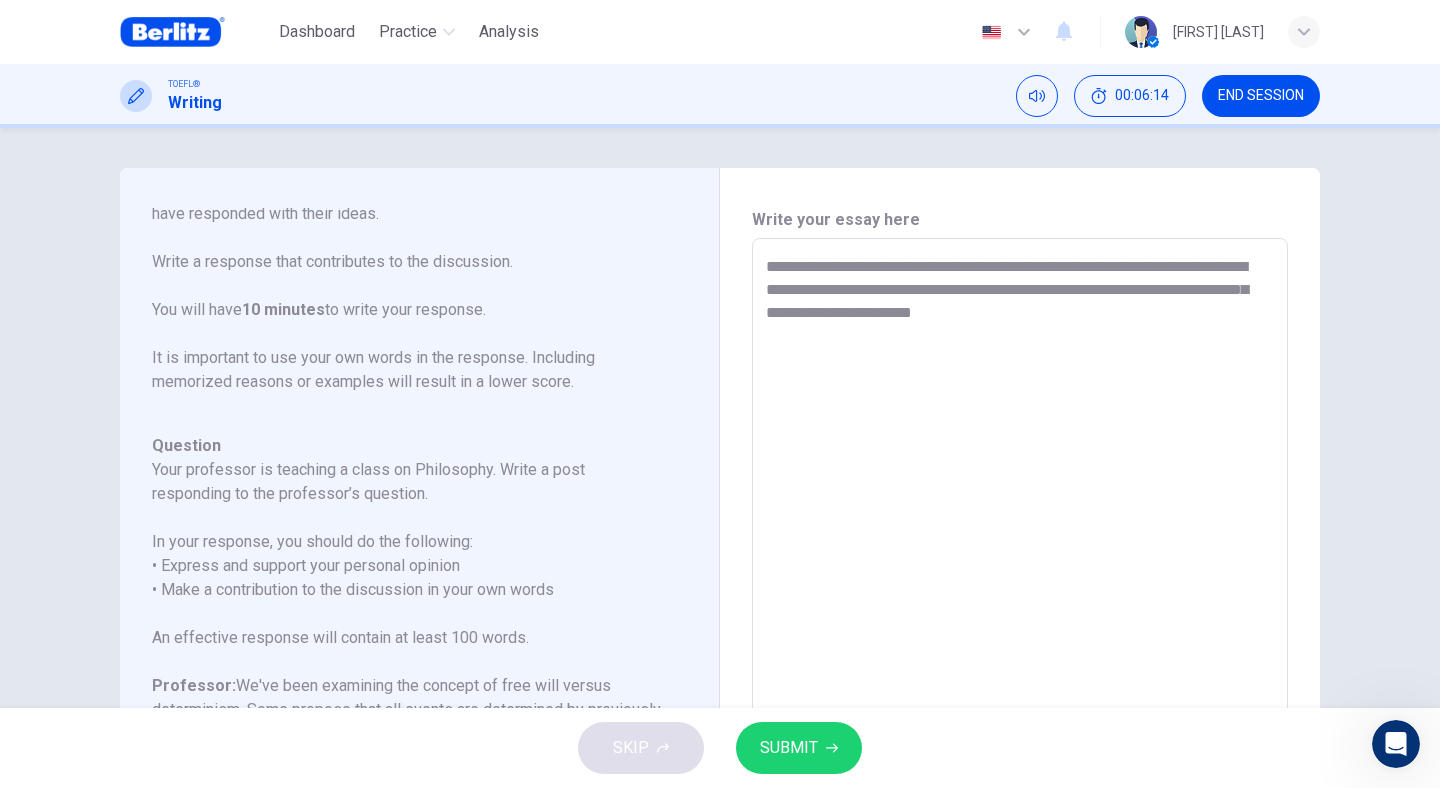 click on "**********" at bounding box center [1020, 572] 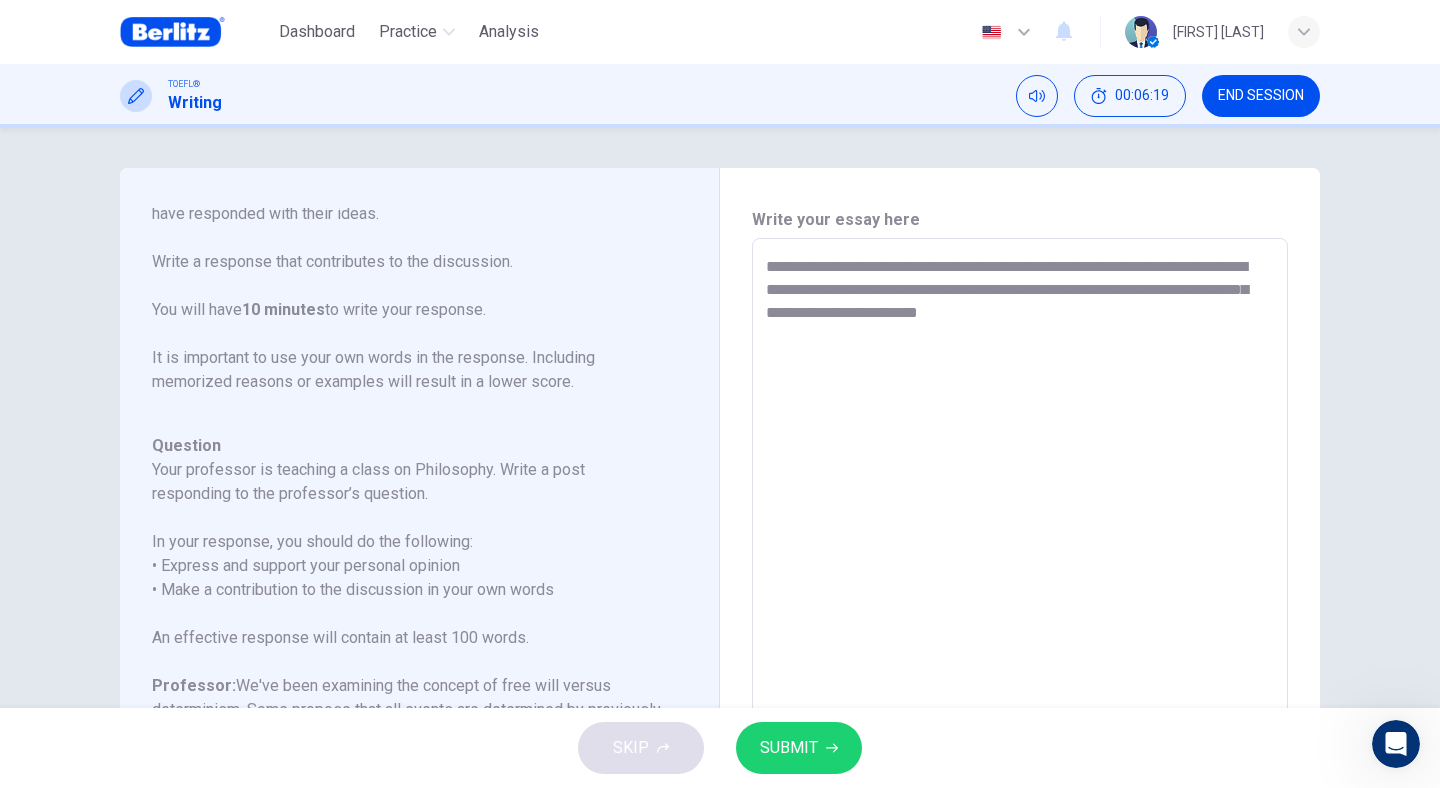 click on "**********" at bounding box center (1020, 572) 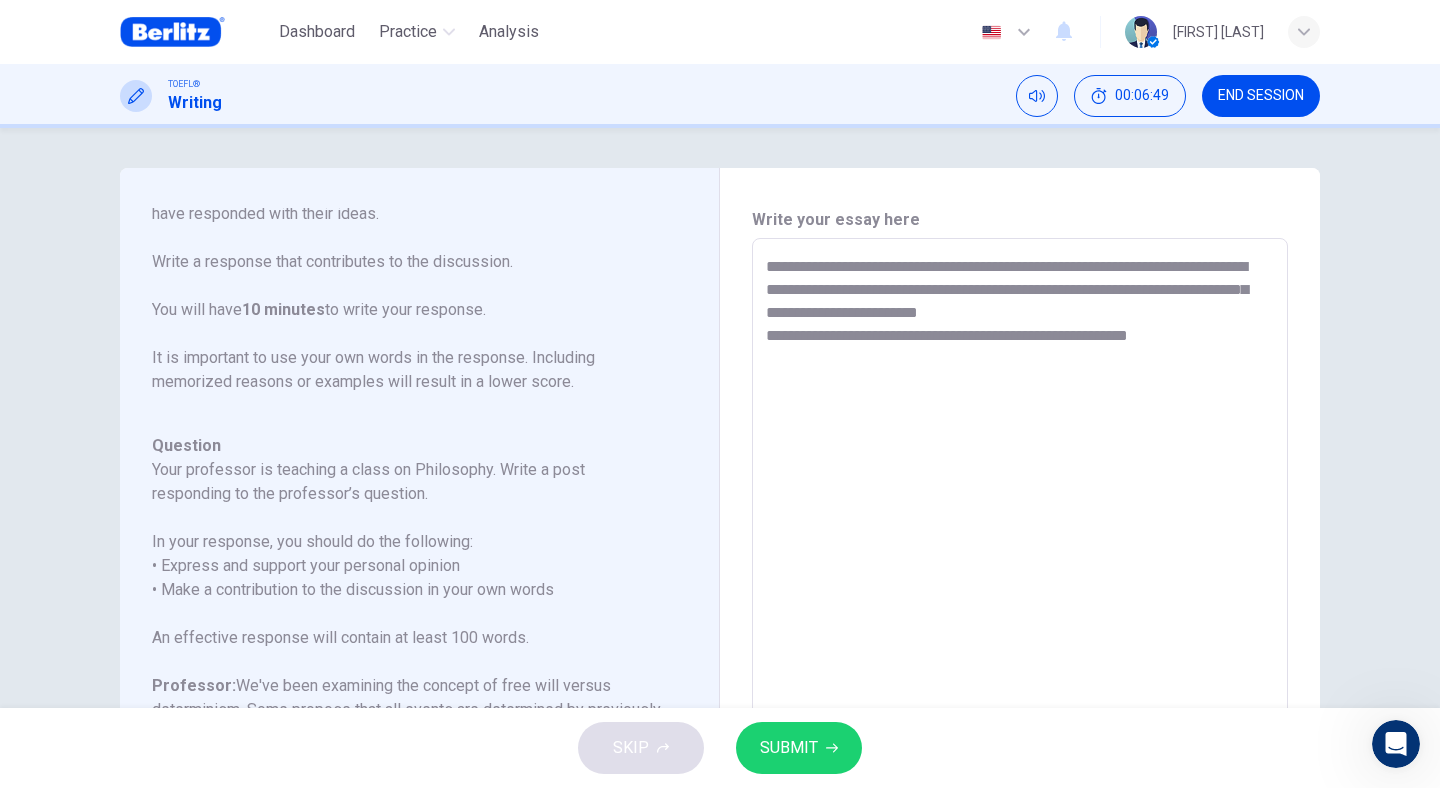 click on "**********" at bounding box center (1020, 572) 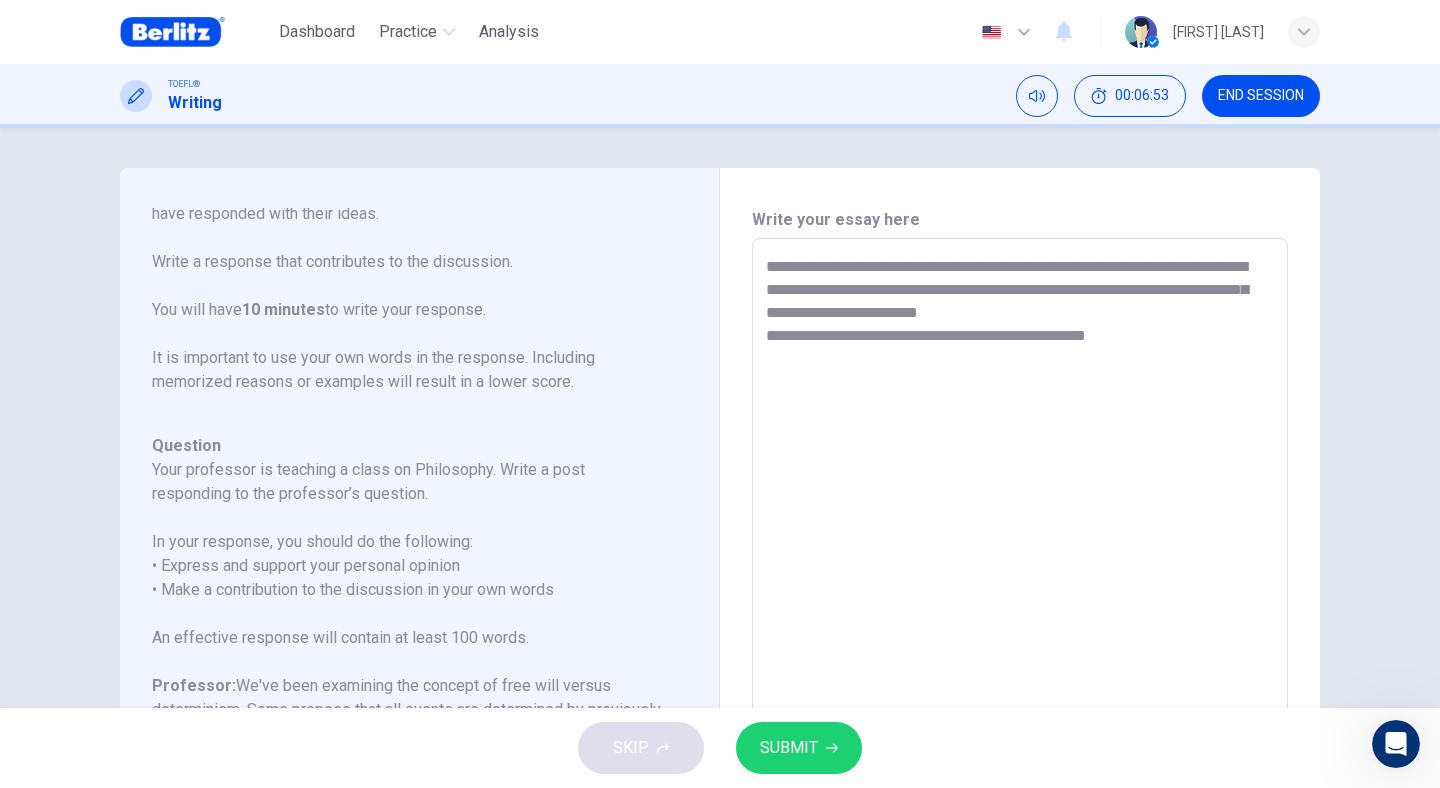 click on "**********" at bounding box center [1020, 572] 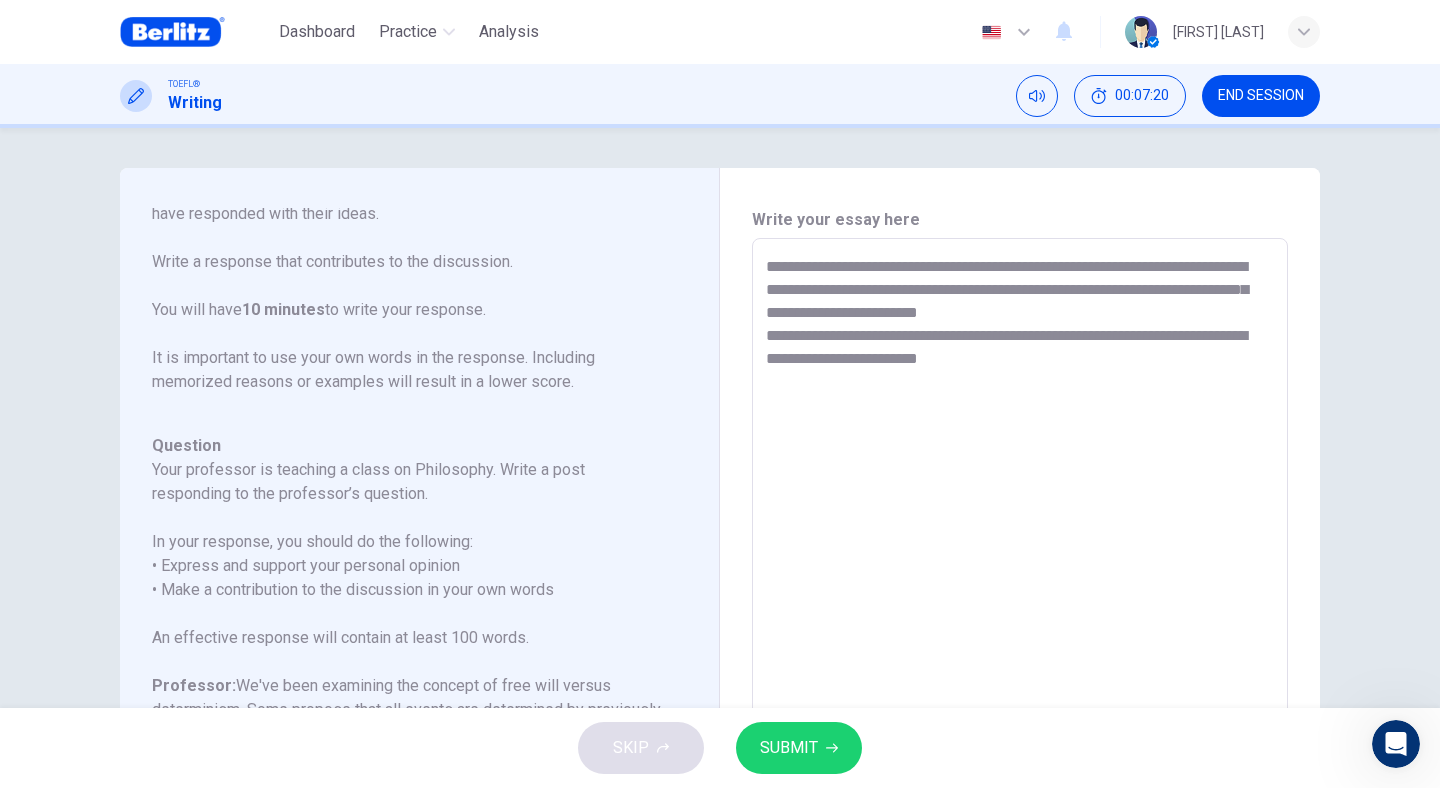 click on "**********" at bounding box center (1020, 572) 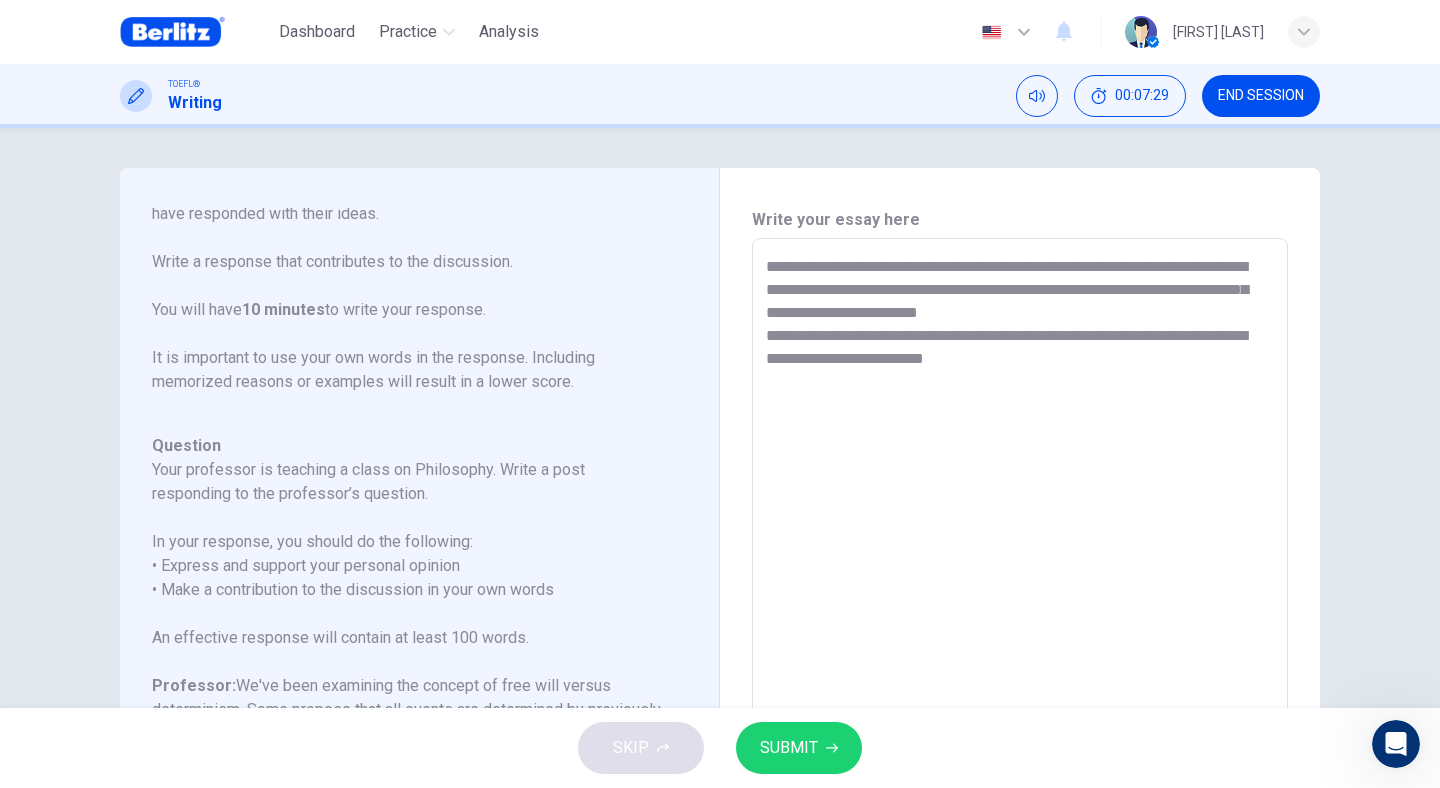 click on "**********" at bounding box center (1020, 572) 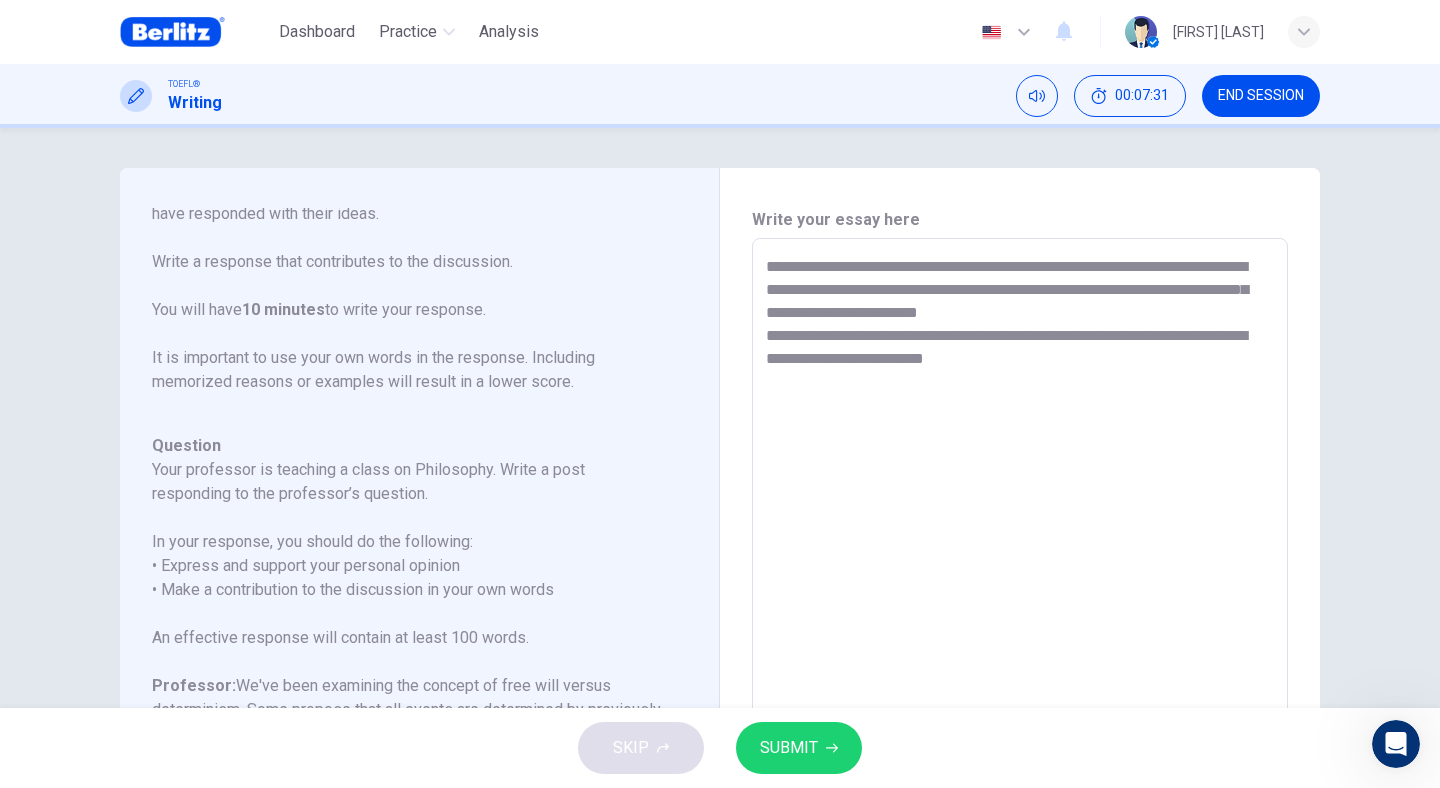 click on "**********" at bounding box center [1020, 572] 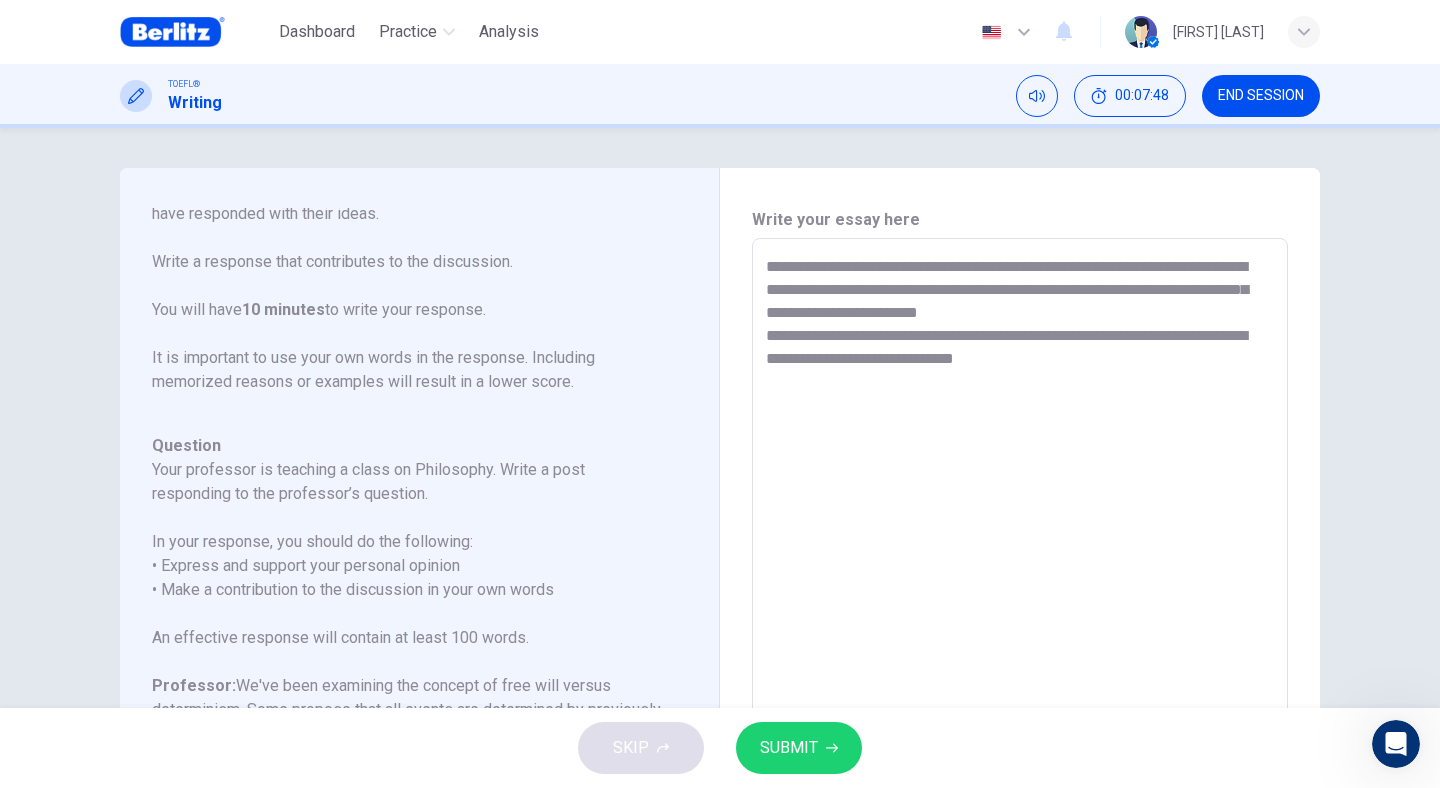 click on "**********" at bounding box center [1020, 572] 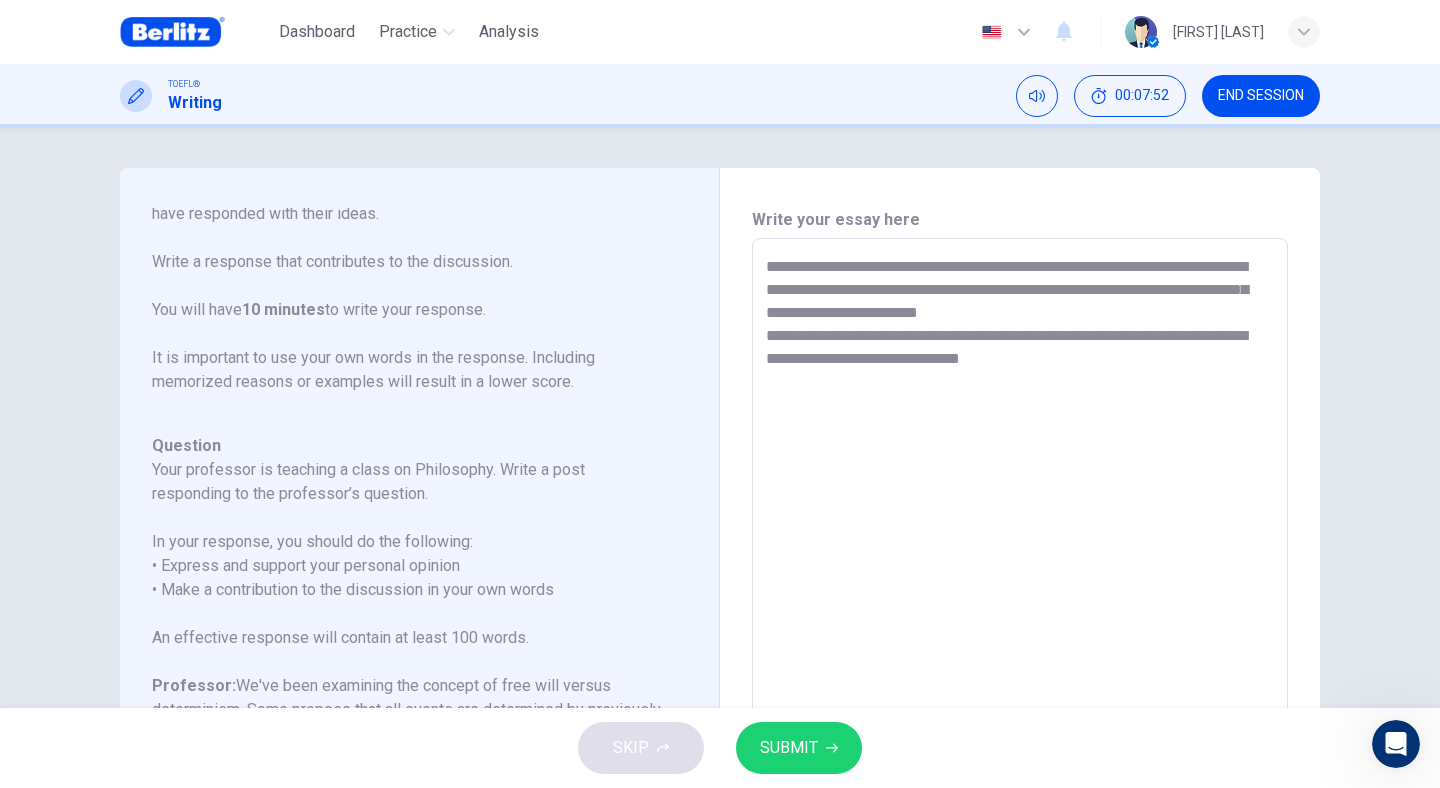click on "**********" at bounding box center [1020, 572] 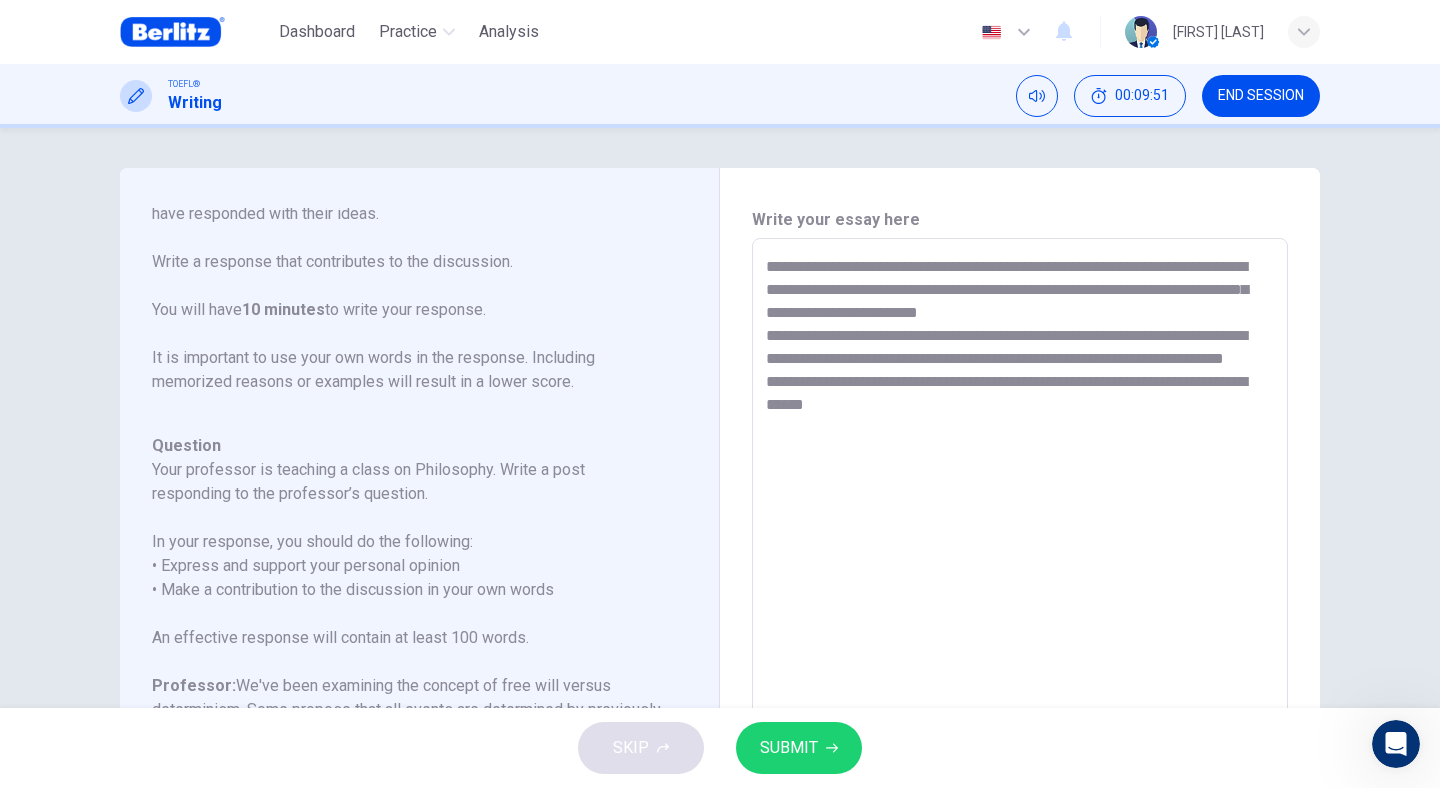 click on "**********" at bounding box center [1020, 572] 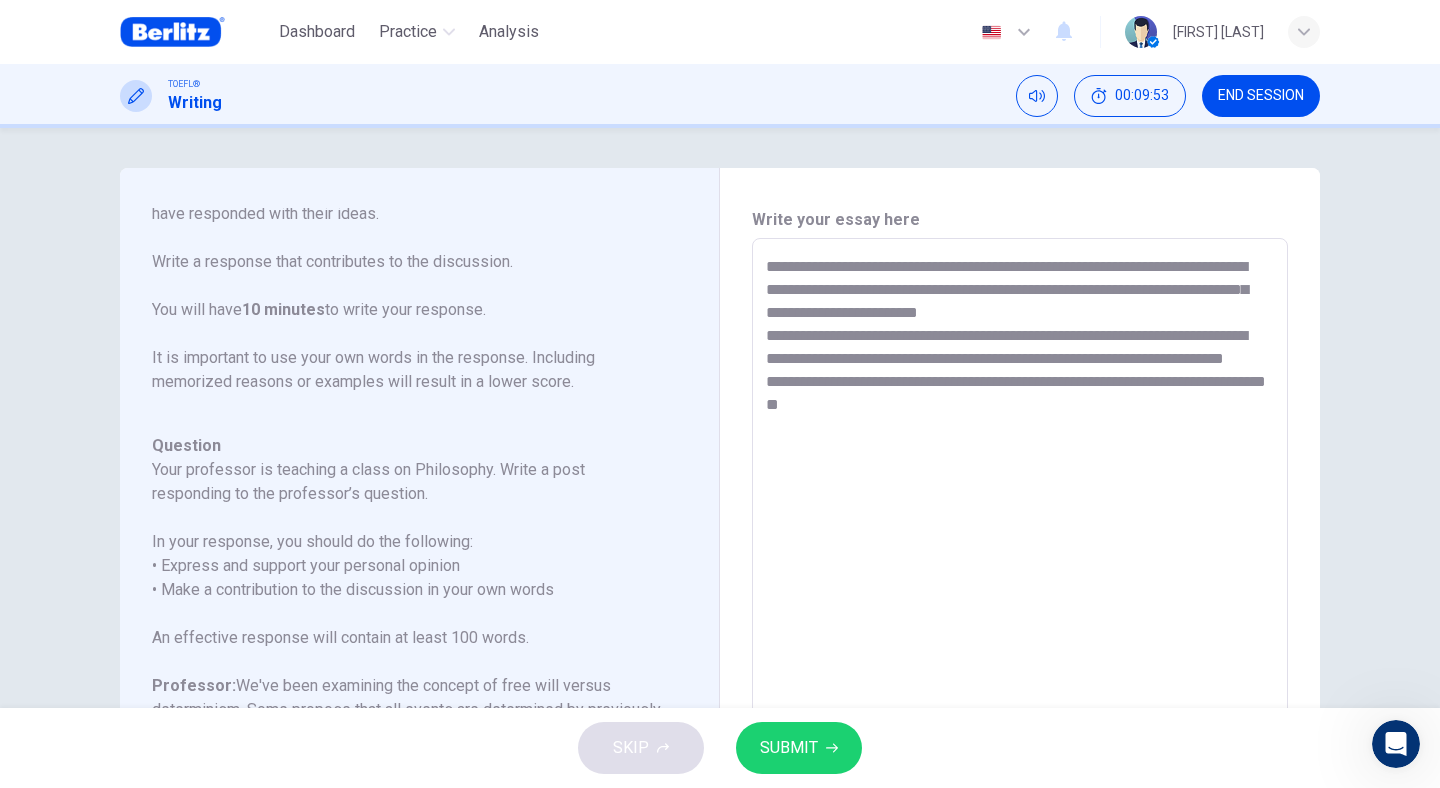 click on "**********" at bounding box center (1020, 572) 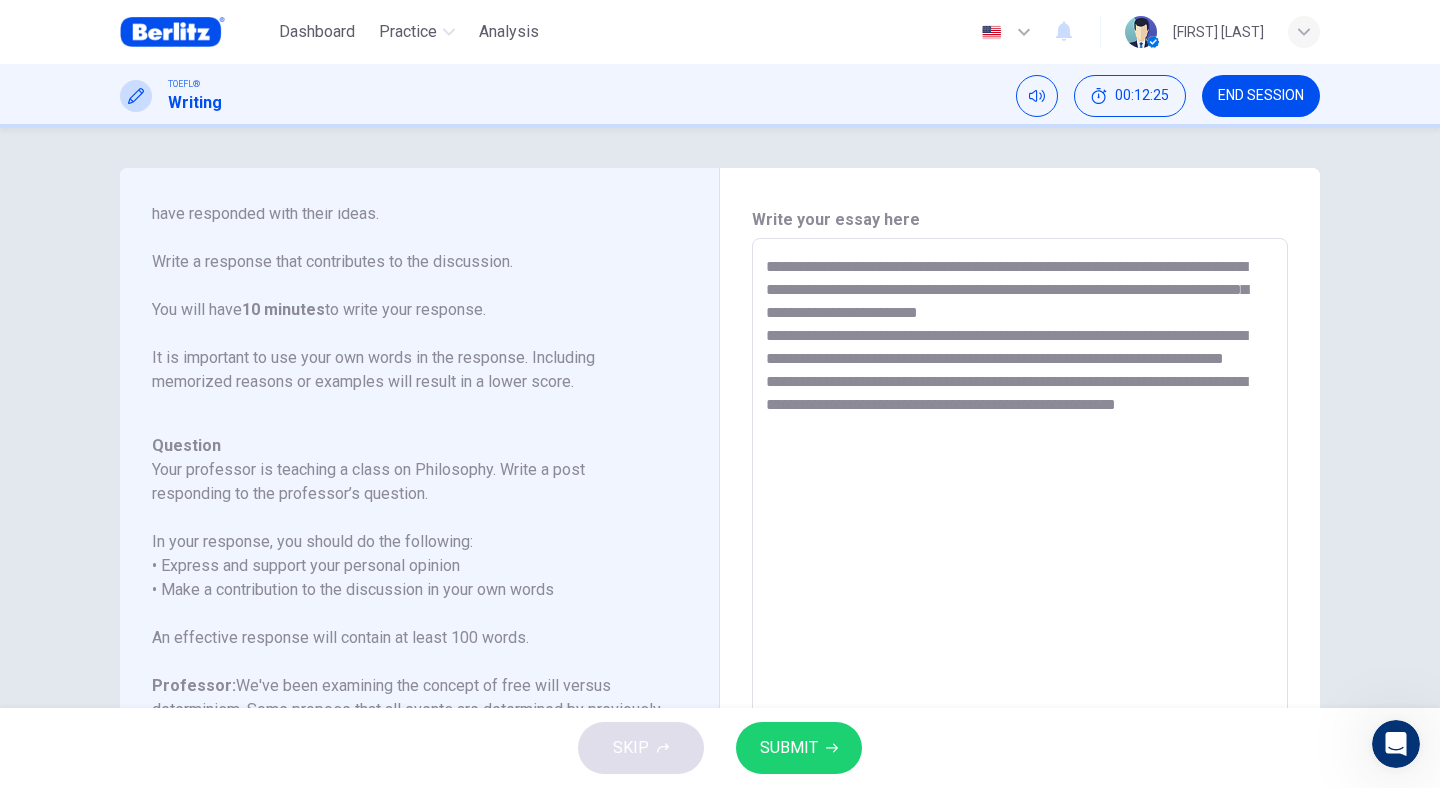 click on "**********" at bounding box center [1020, 572] 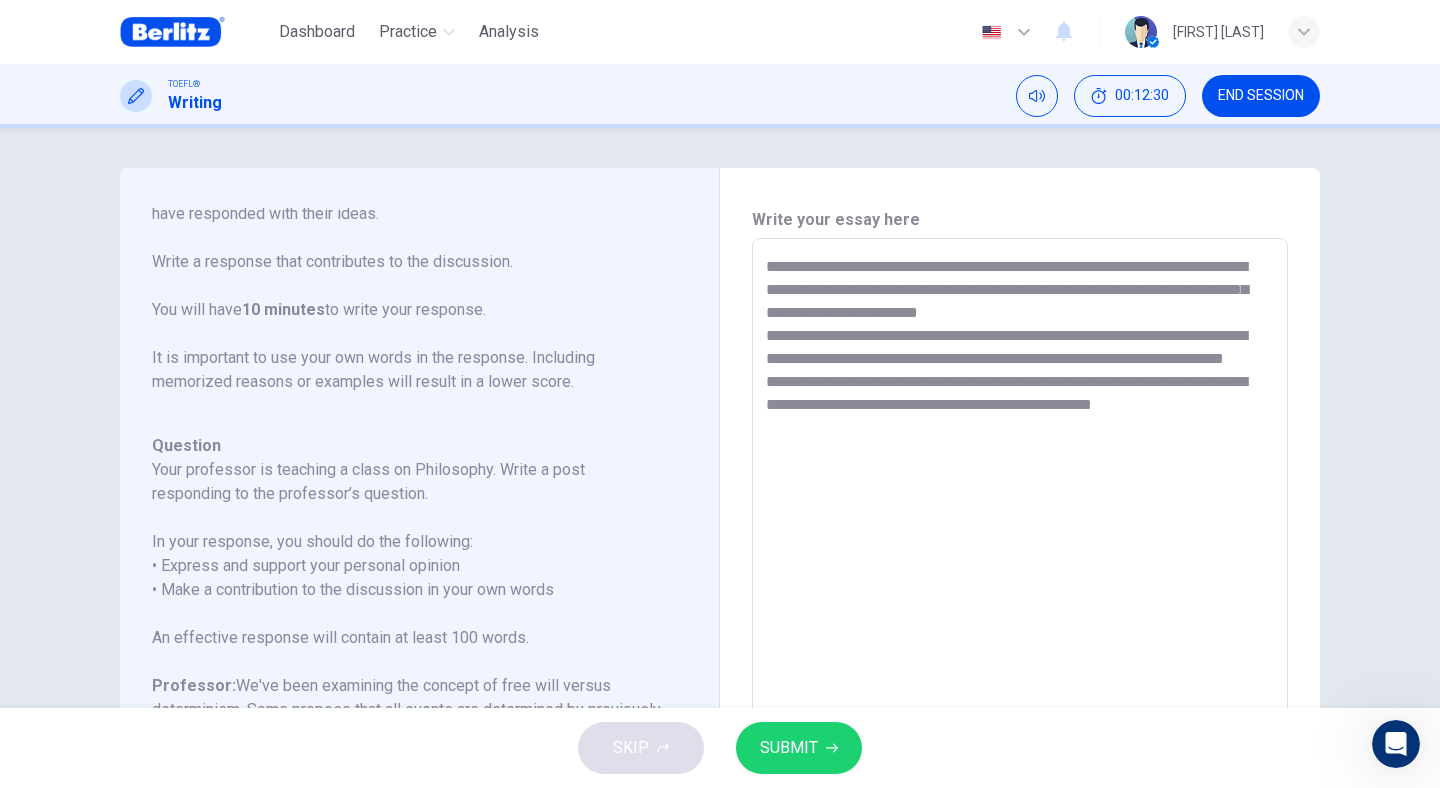 click on "**********" at bounding box center (1020, 572) 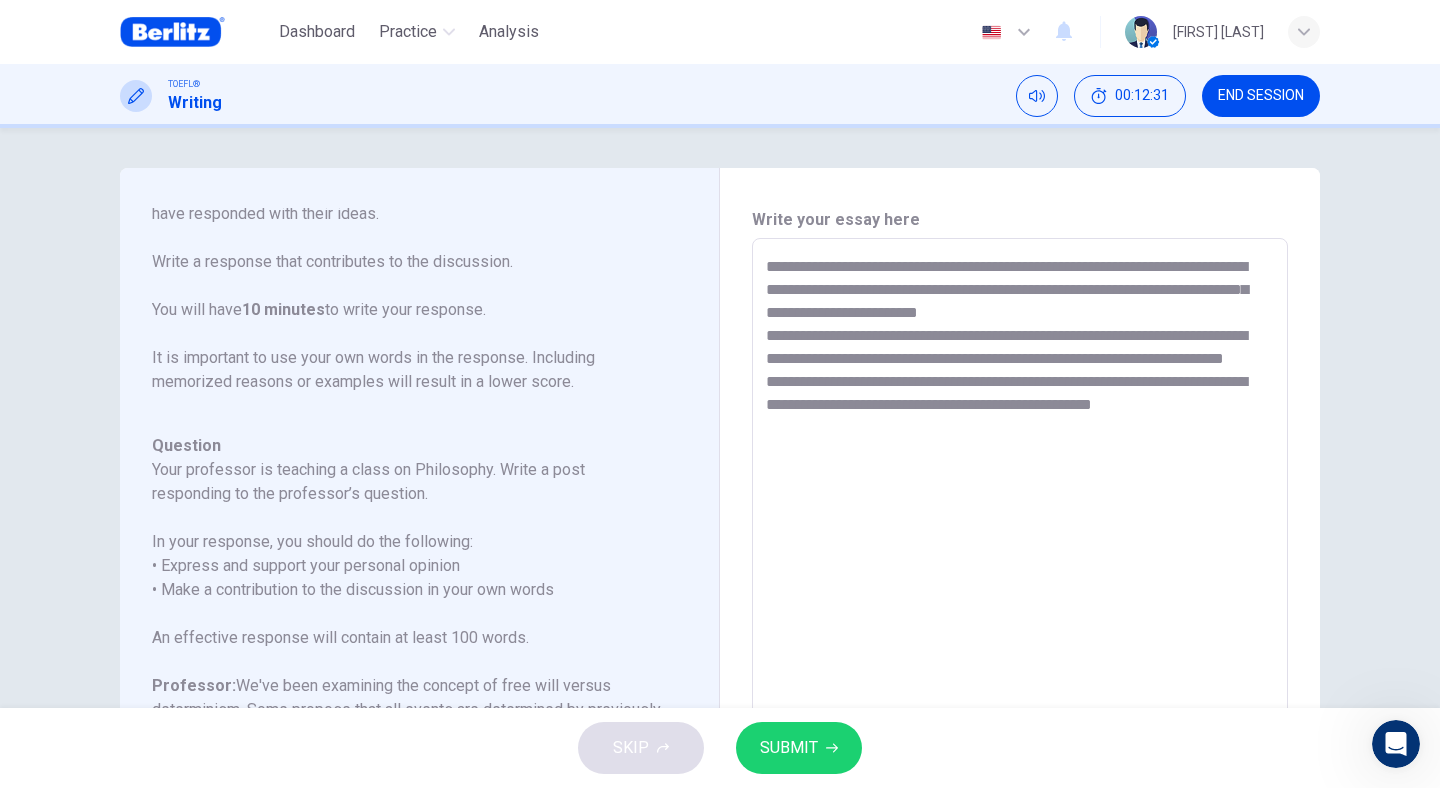 click on "**********" at bounding box center [1020, 572] 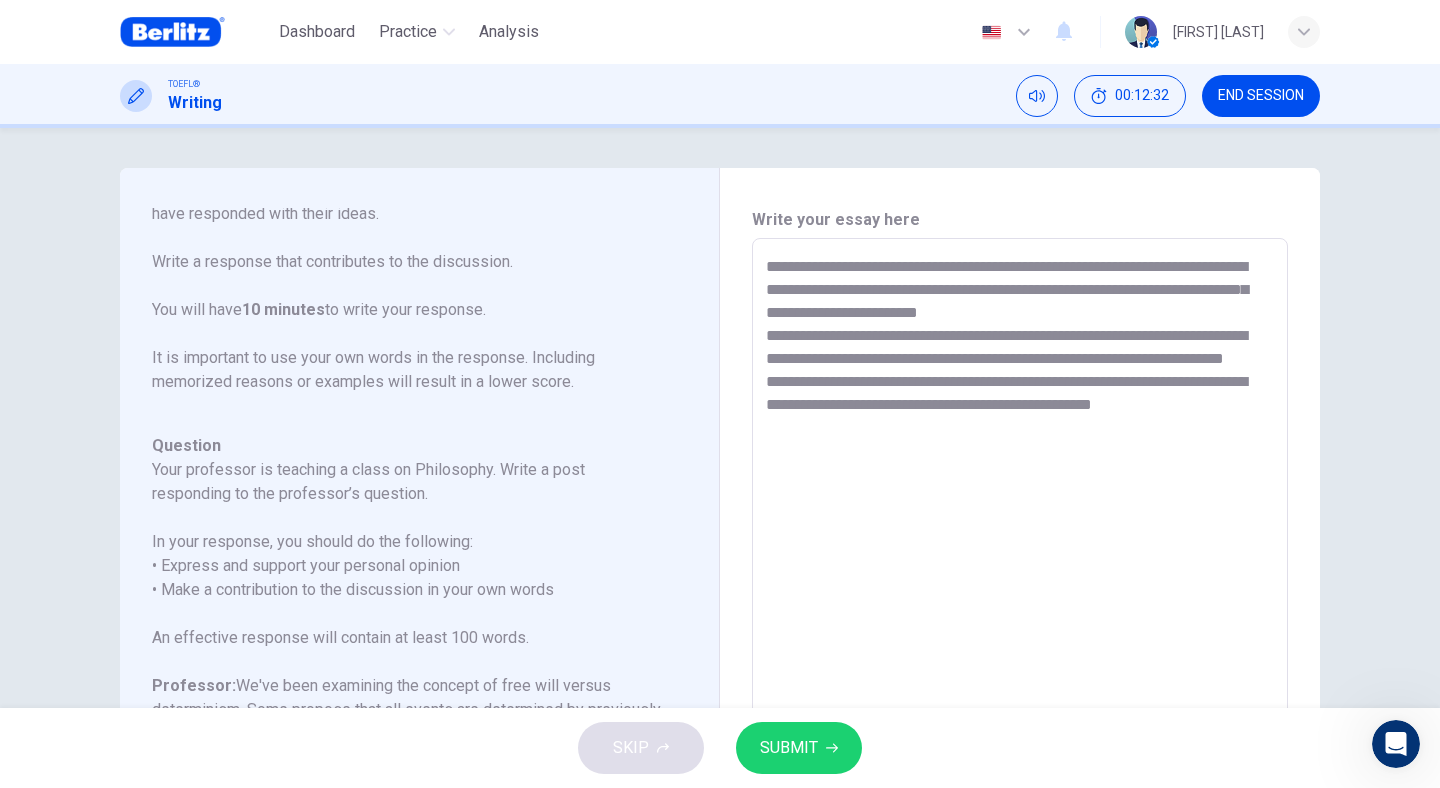 click on "**********" at bounding box center (1020, 572) 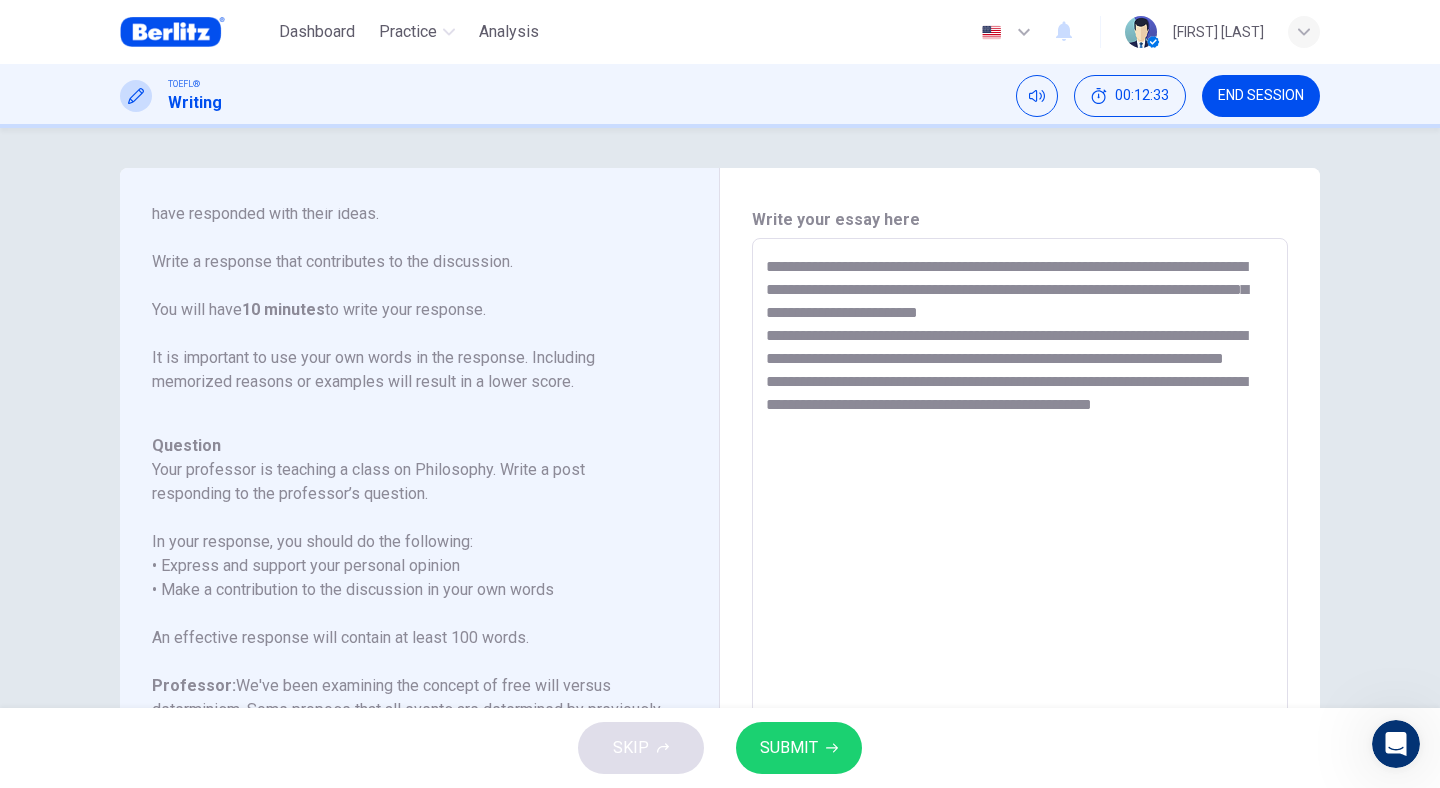 click on "**********" at bounding box center (1020, 572) 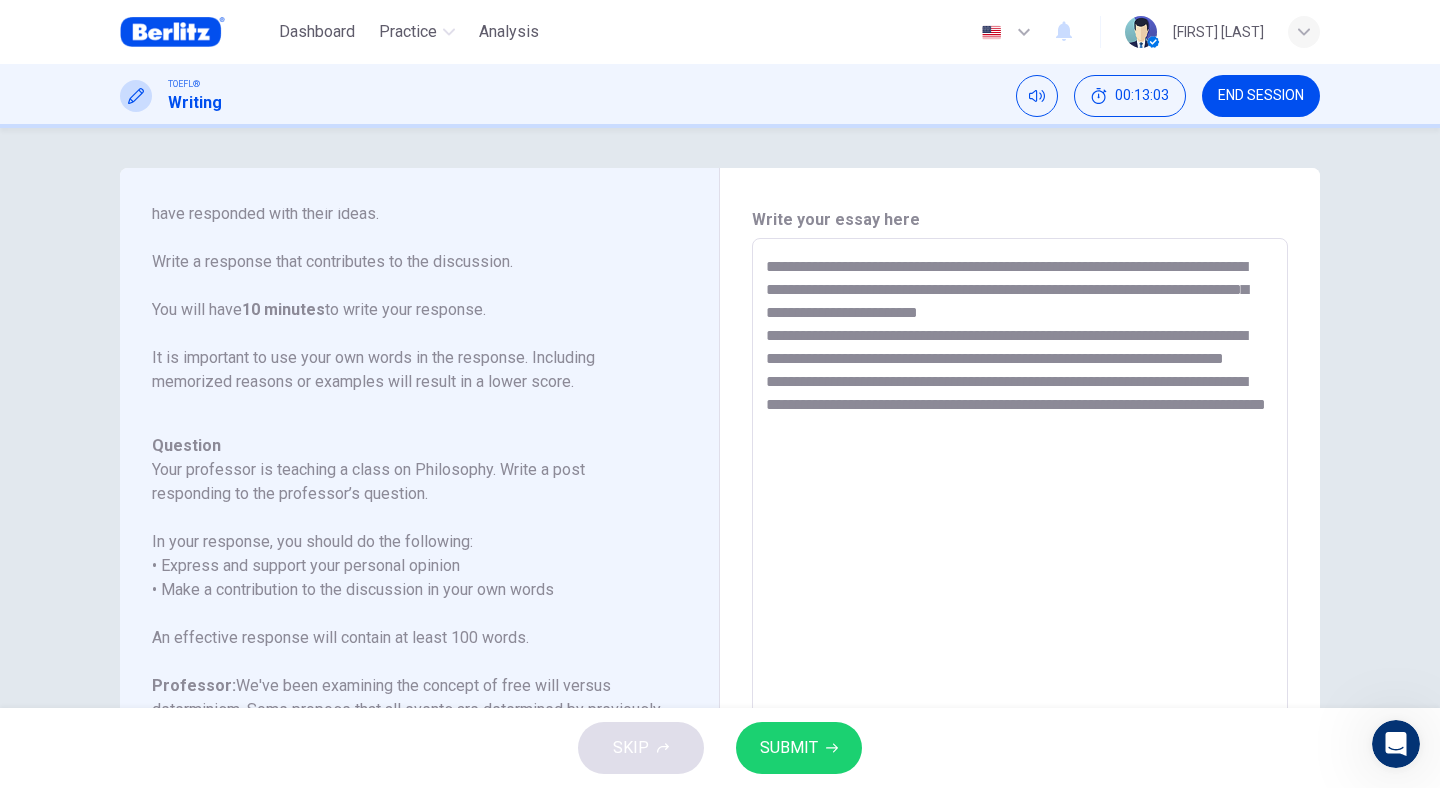 click on "**********" at bounding box center [1020, 572] 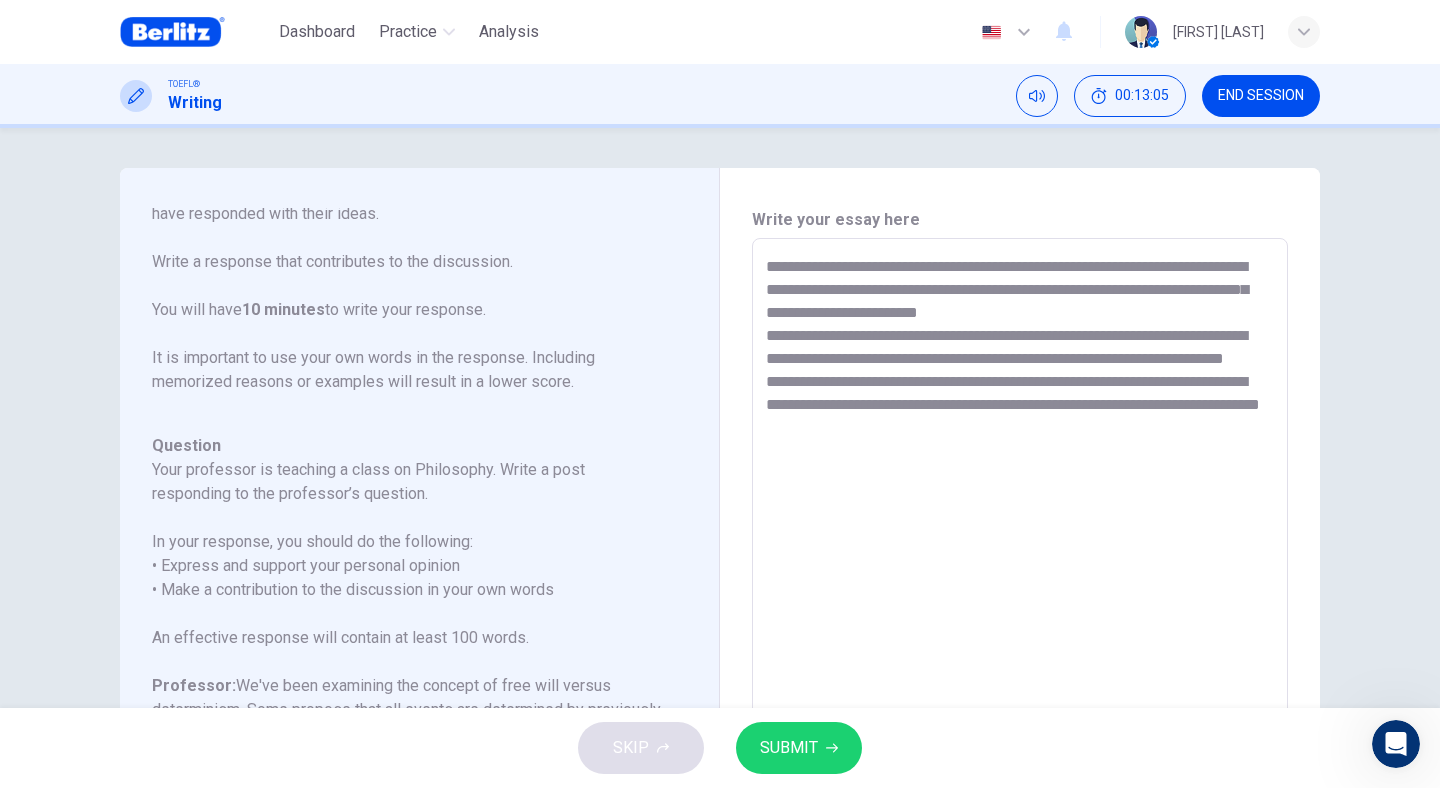 click on "**********" at bounding box center (1020, 572) 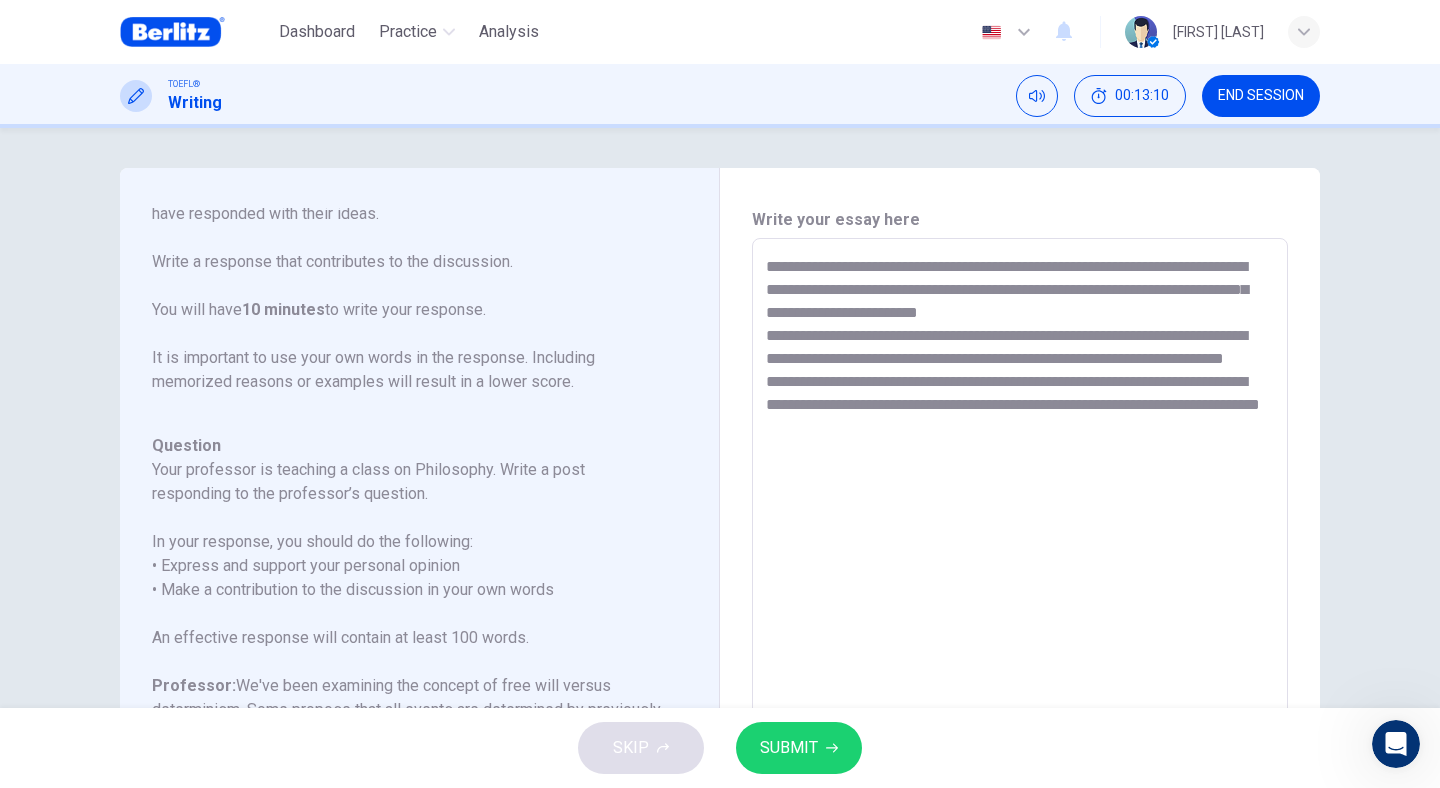 click on "**********" at bounding box center [1020, 572] 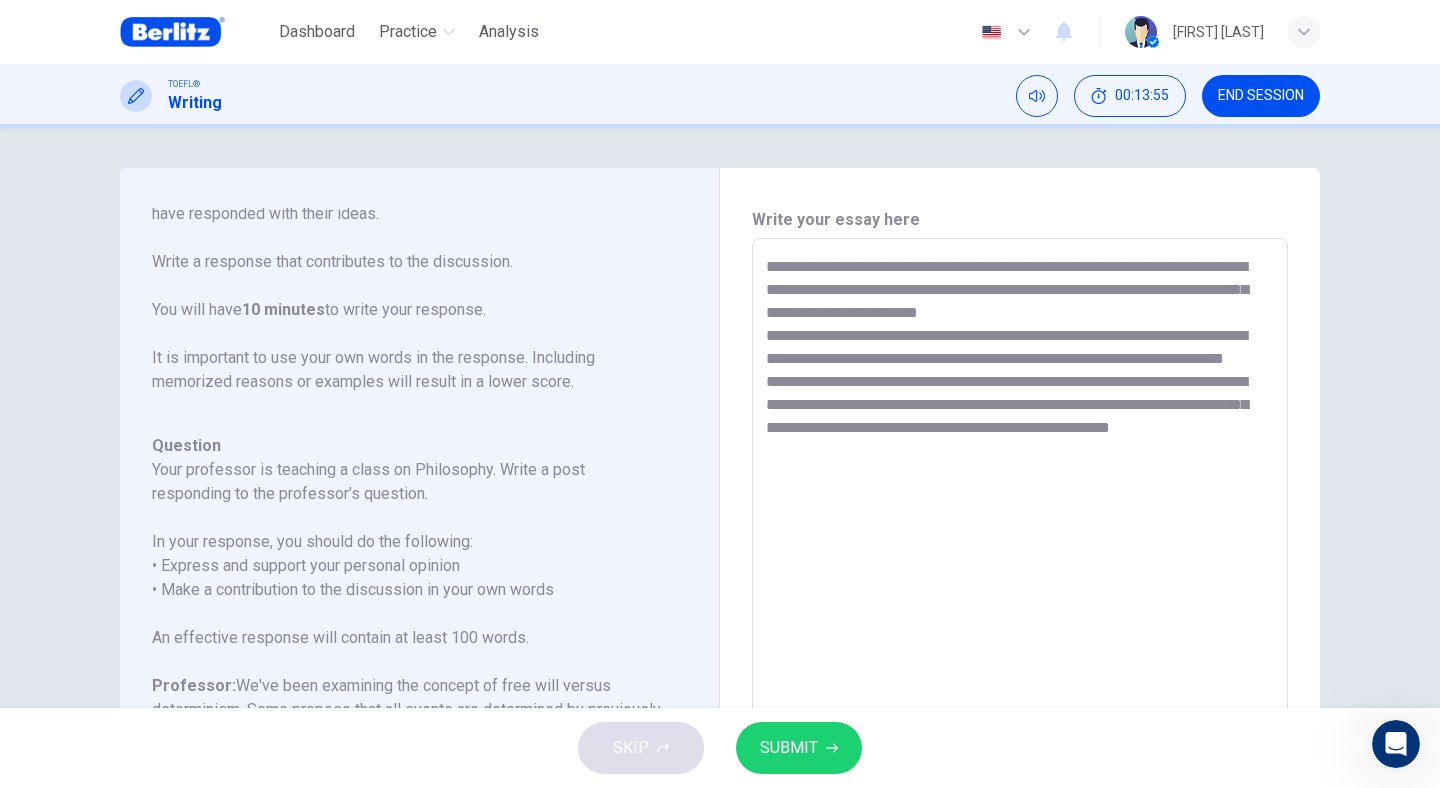 click on "**********" at bounding box center [1020, 572] 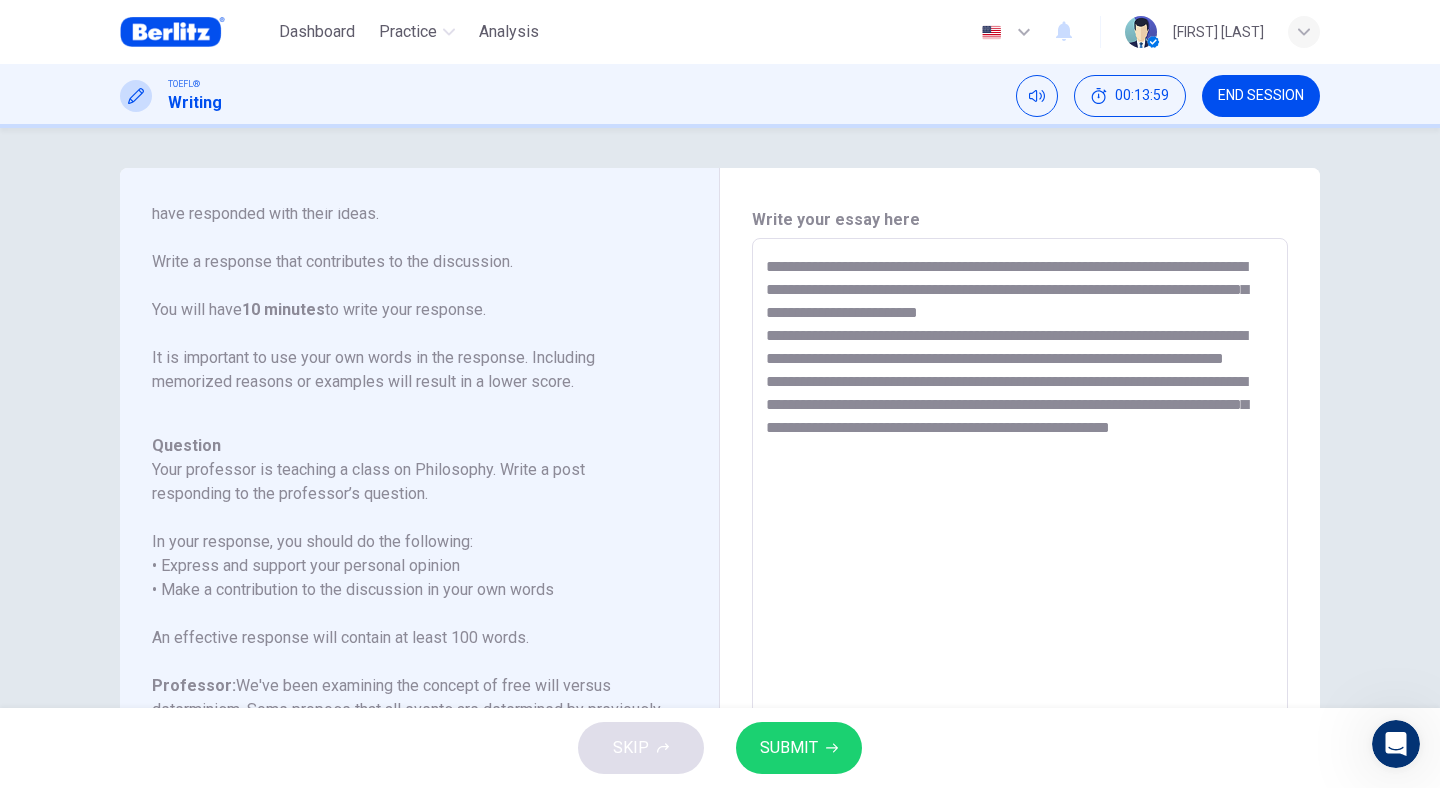 click on "**********" at bounding box center (1020, 572) 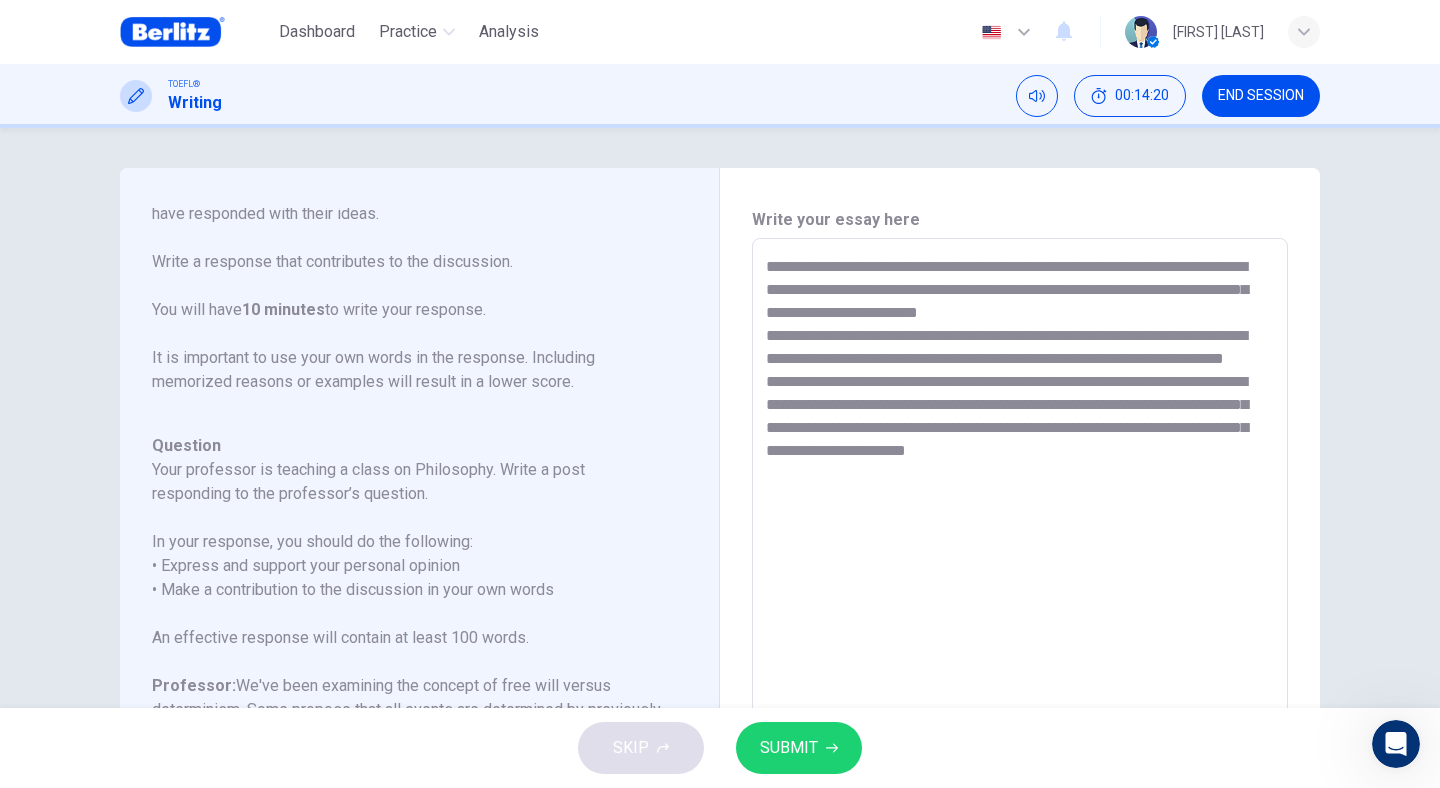 click on "**********" at bounding box center [1020, 572] 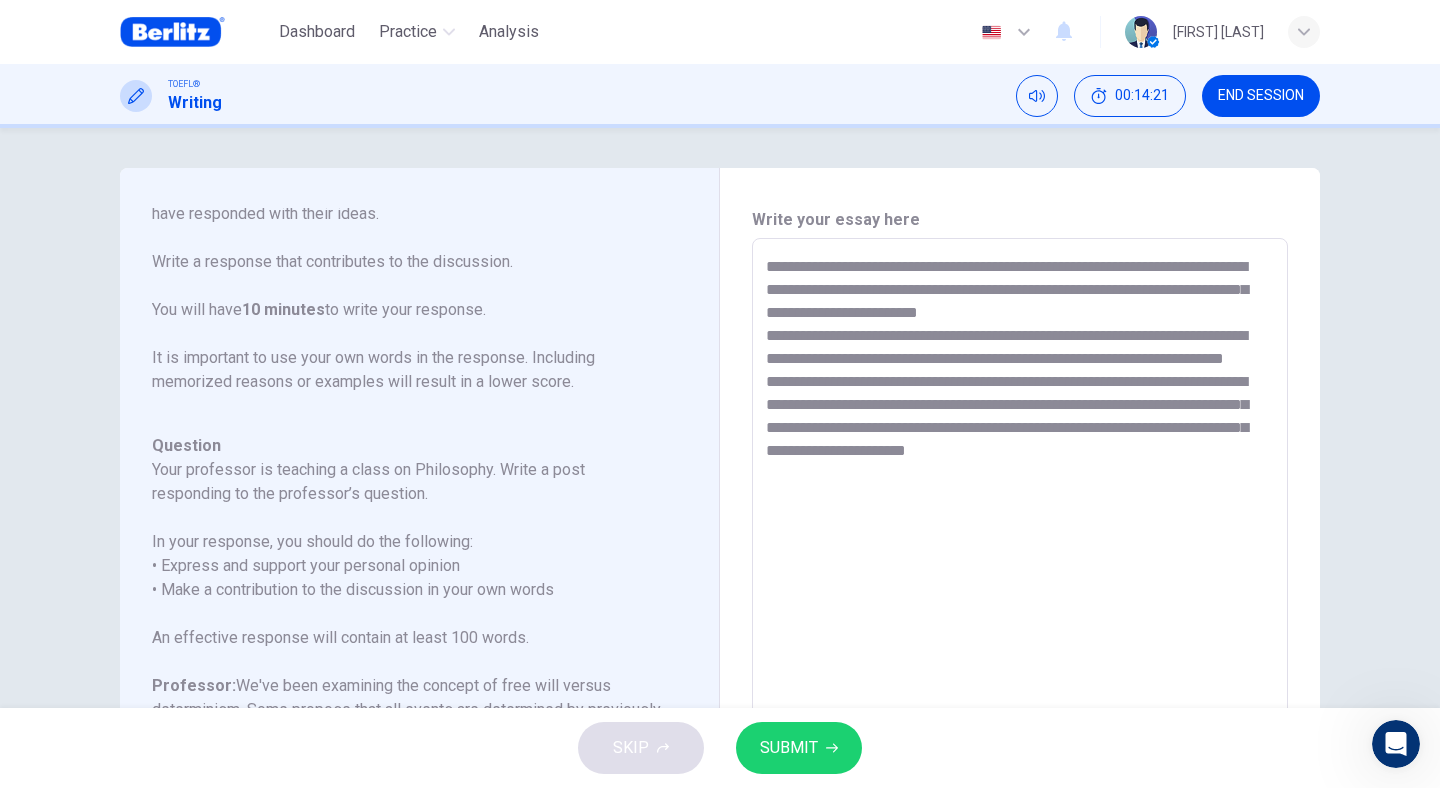 click on "**********" at bounding box center (1020, 572) 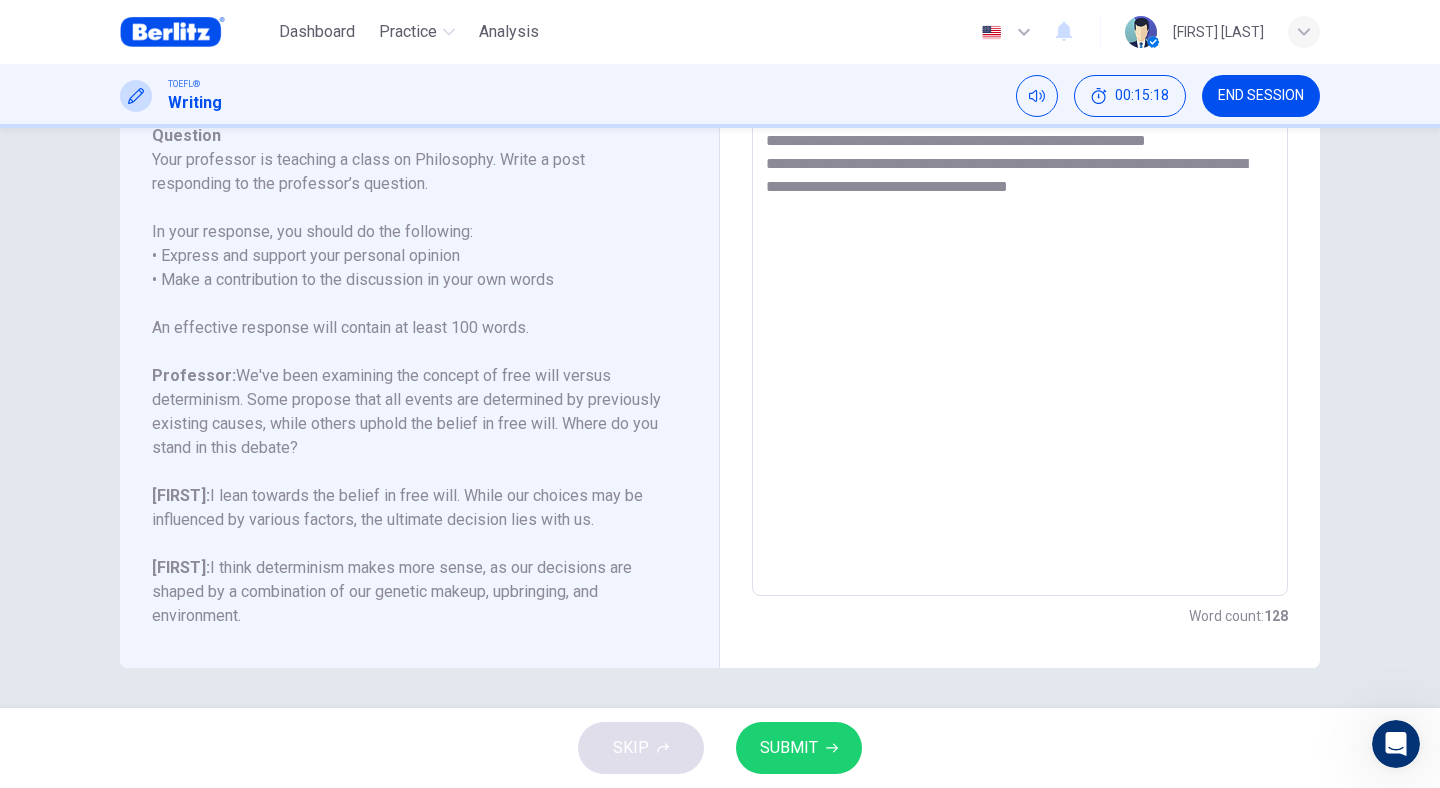 scroll, scrollTop: 310, scrollLeft: 0, axis: vertical 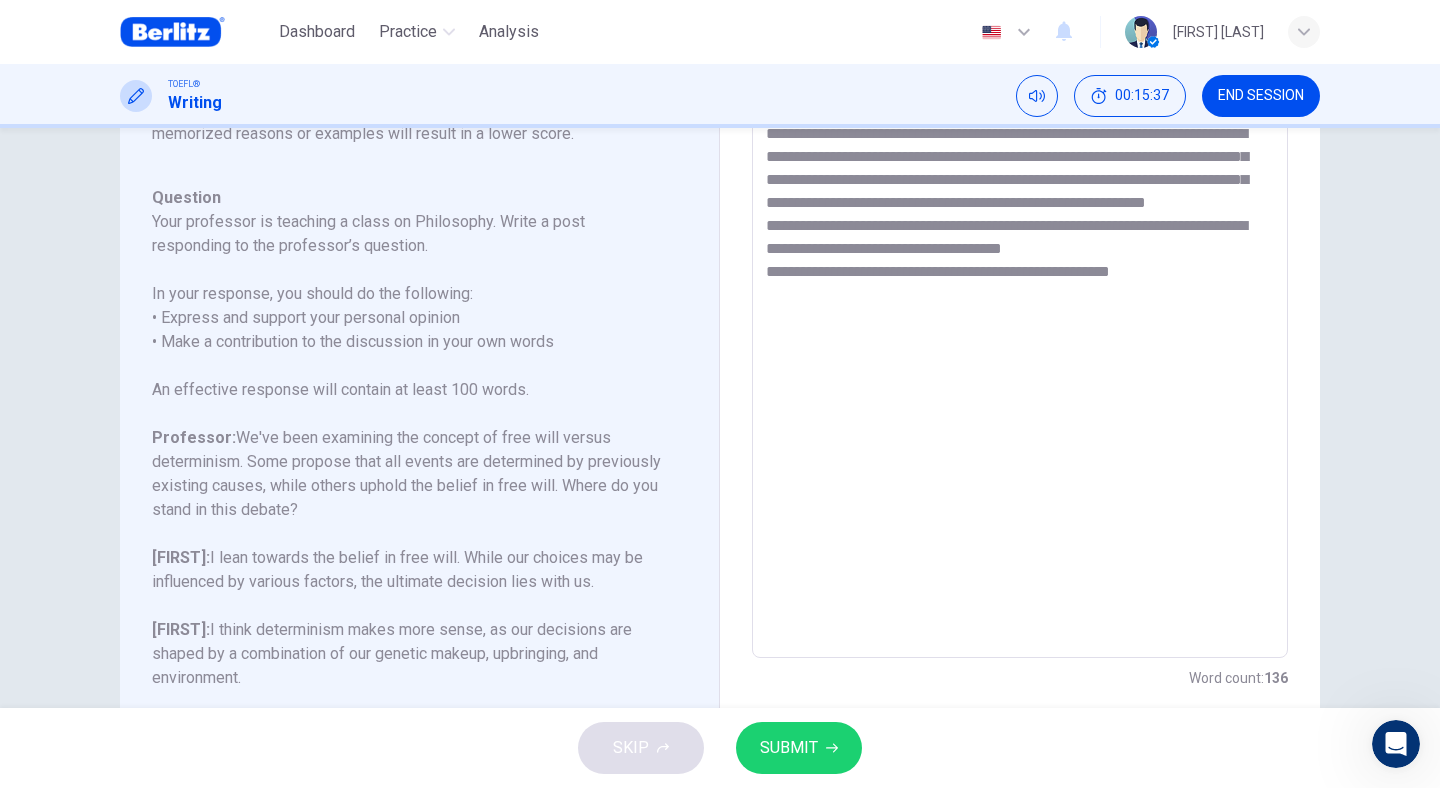 click on "**********" at bounding box center [1020, 324] 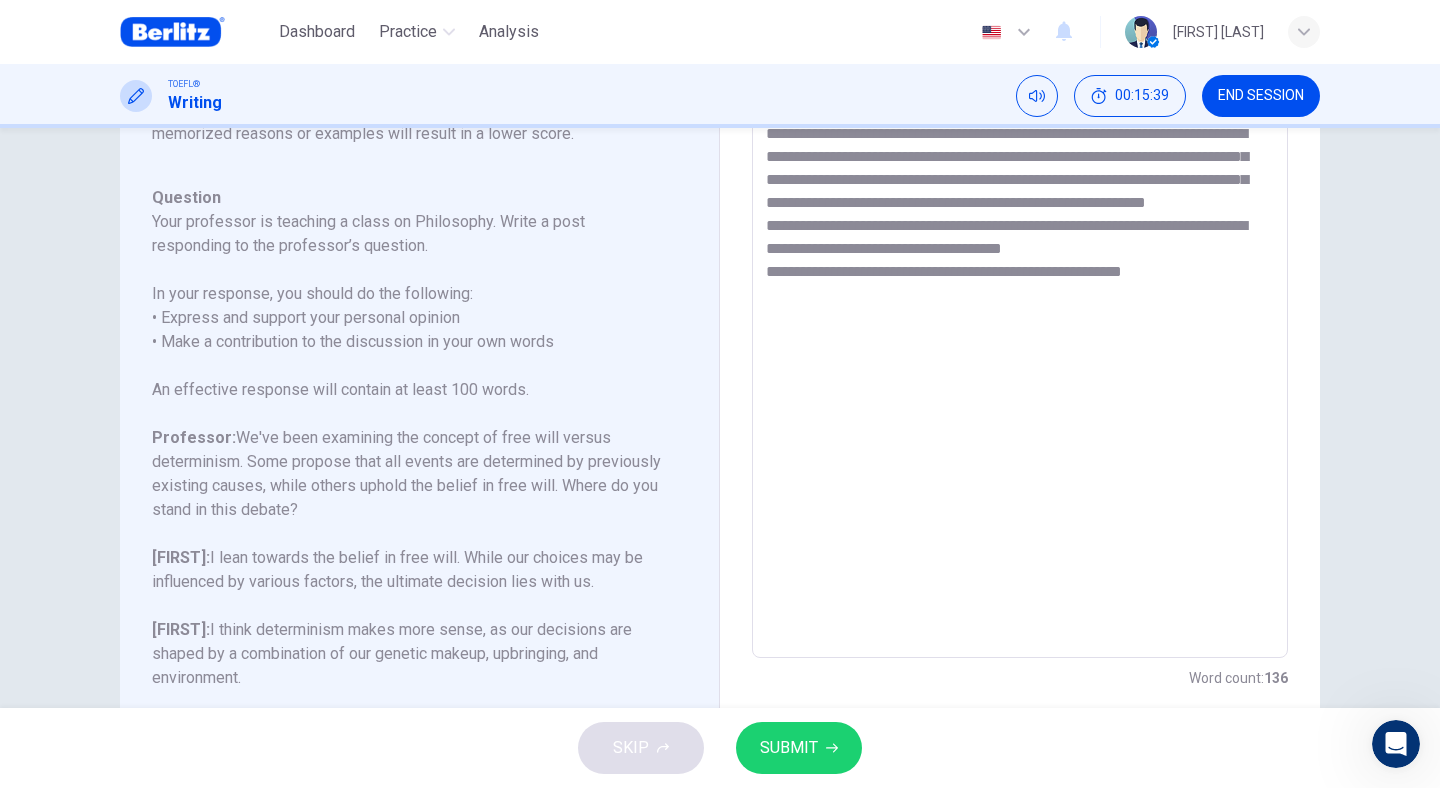 click on "**********" at bounding box center (1020, 324) 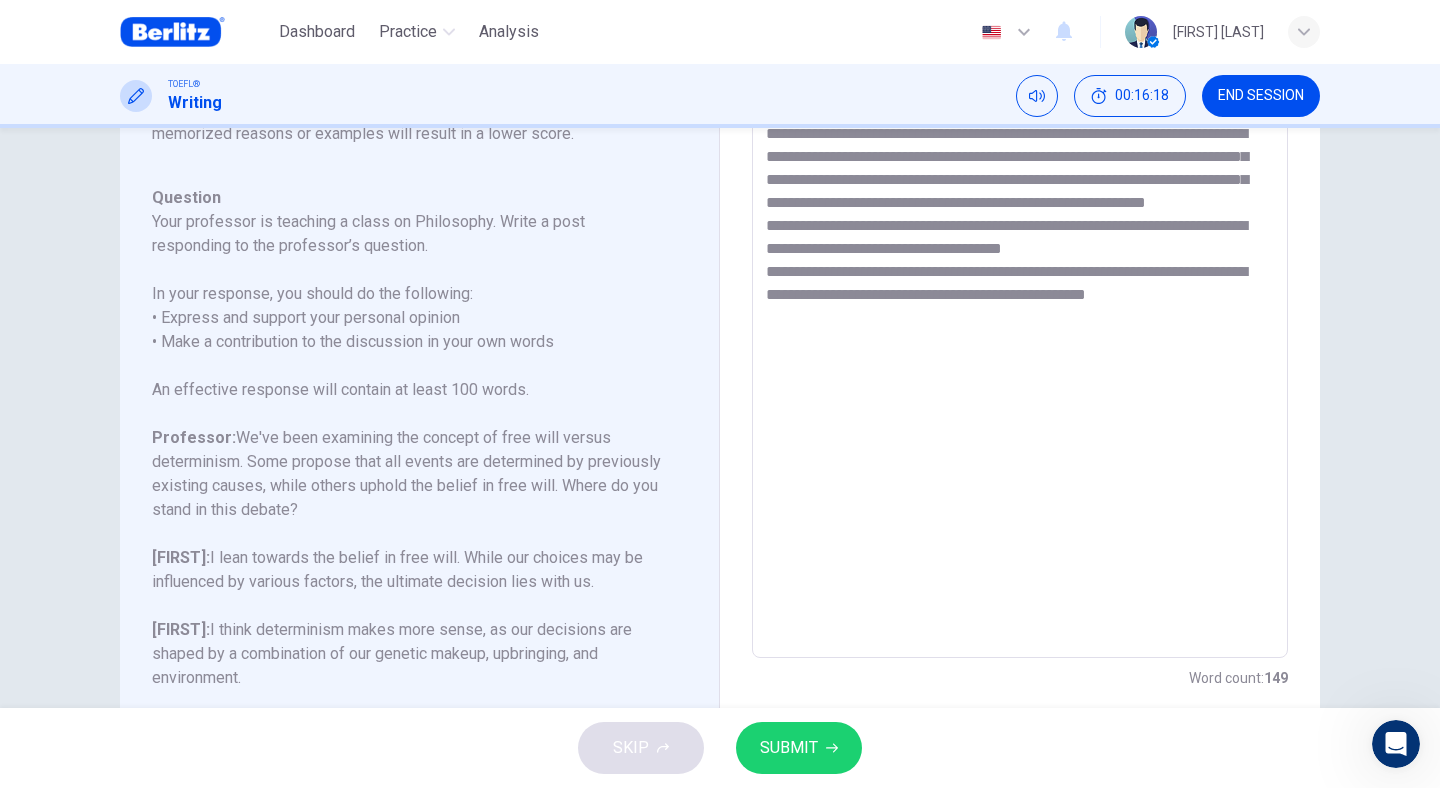 type on "**********" 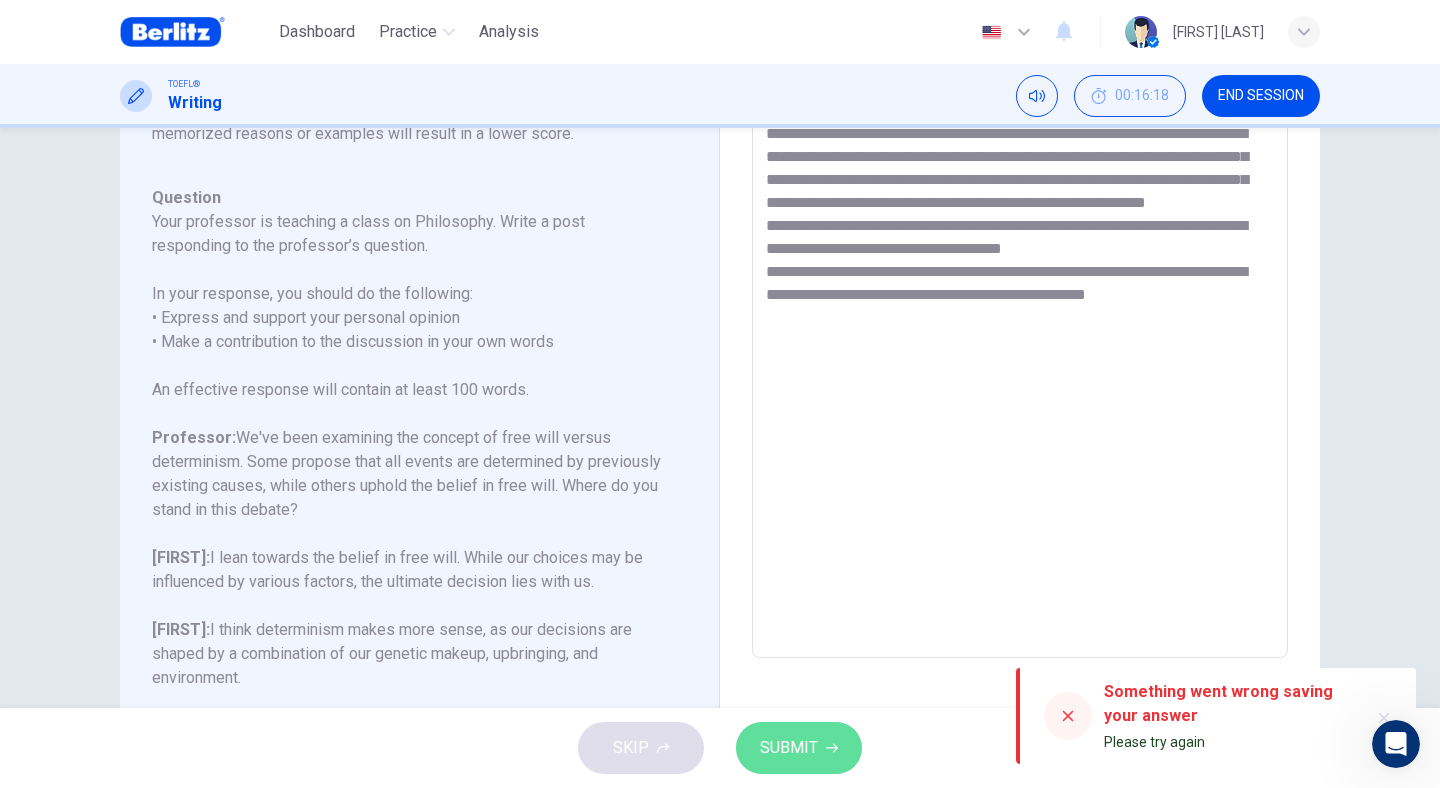 click on "SUBMIT" at bounding box center [799, 748] 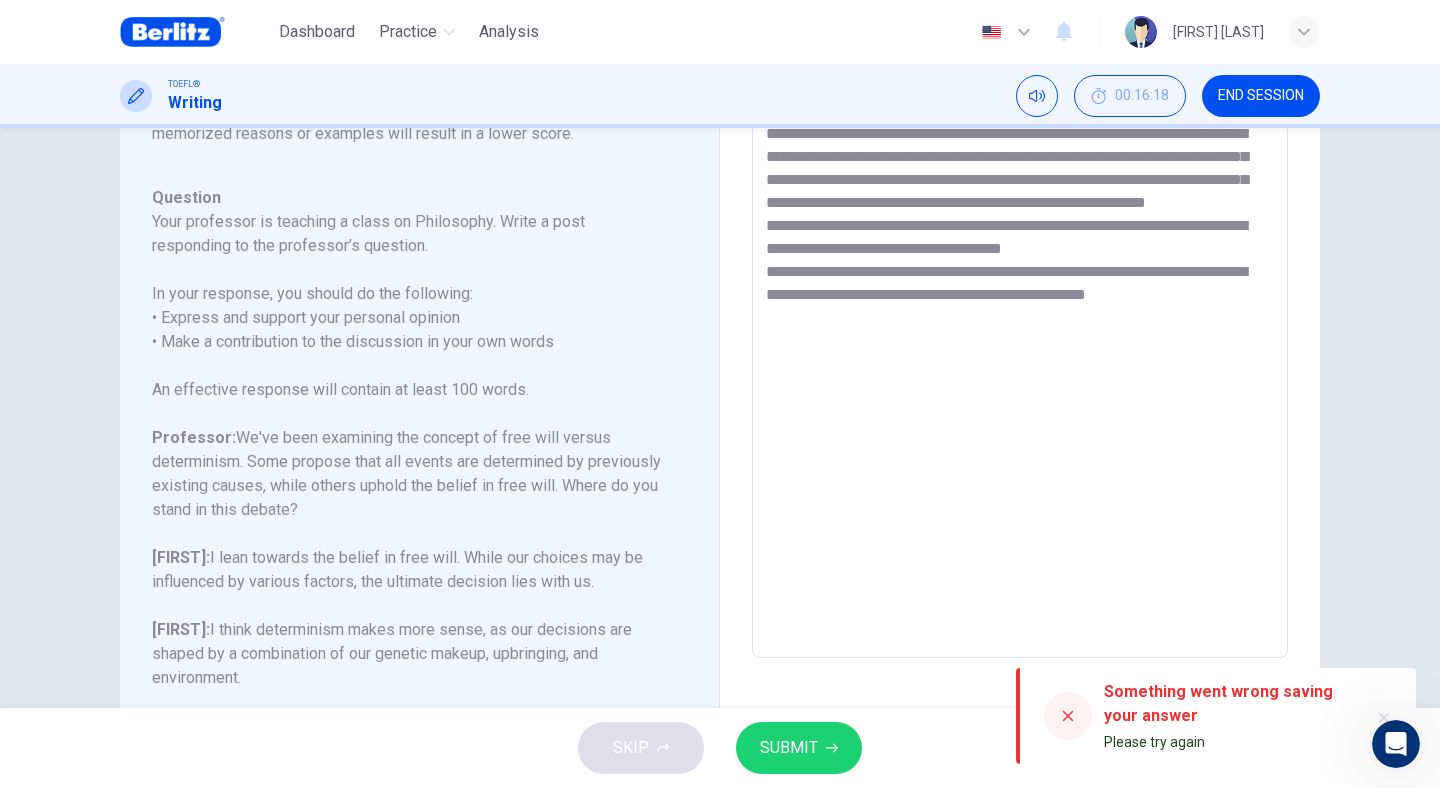 click on "SUBMIT" at bounding box center (799, 748) 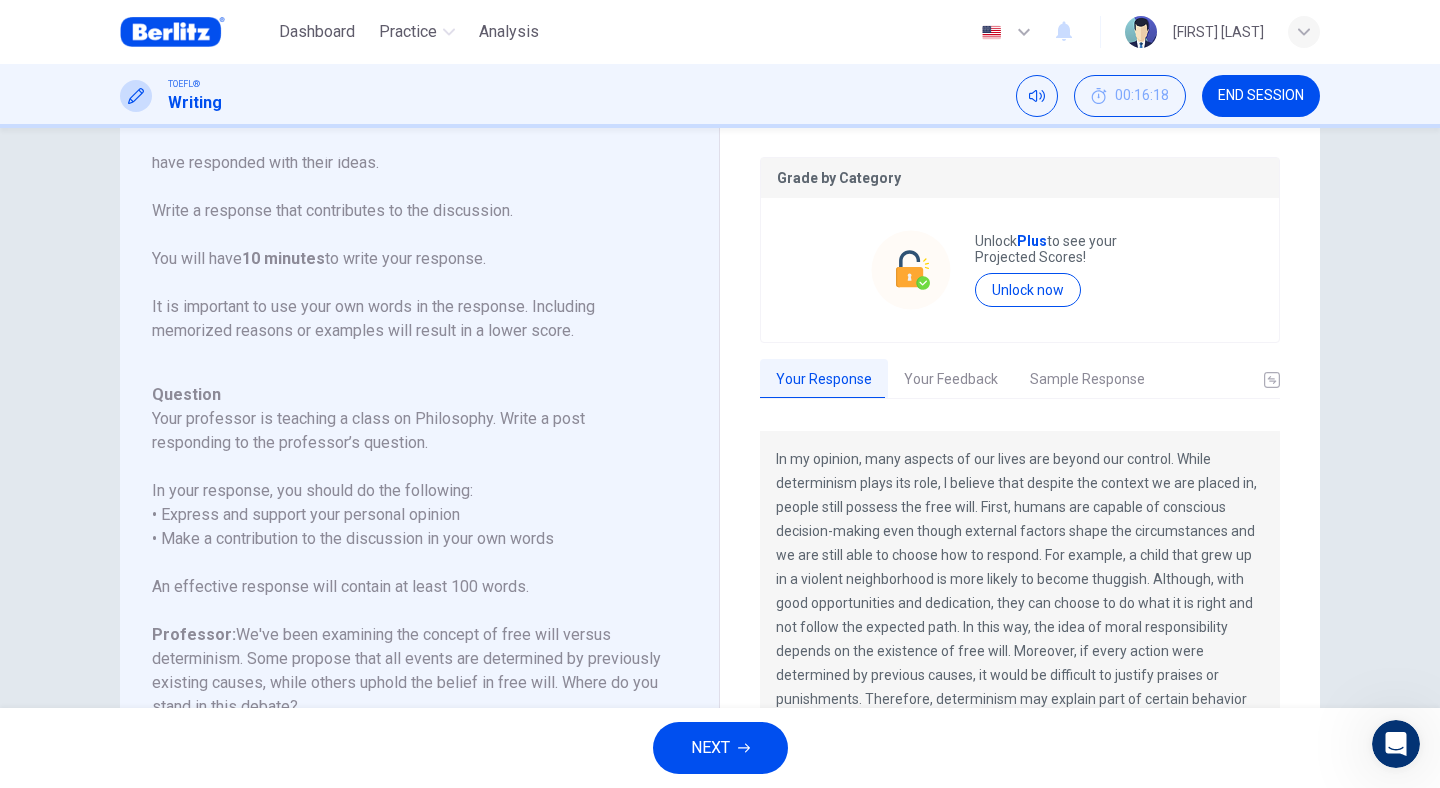 scroll, scrollTop: 38, scrollLeft: 0, axis: vertical 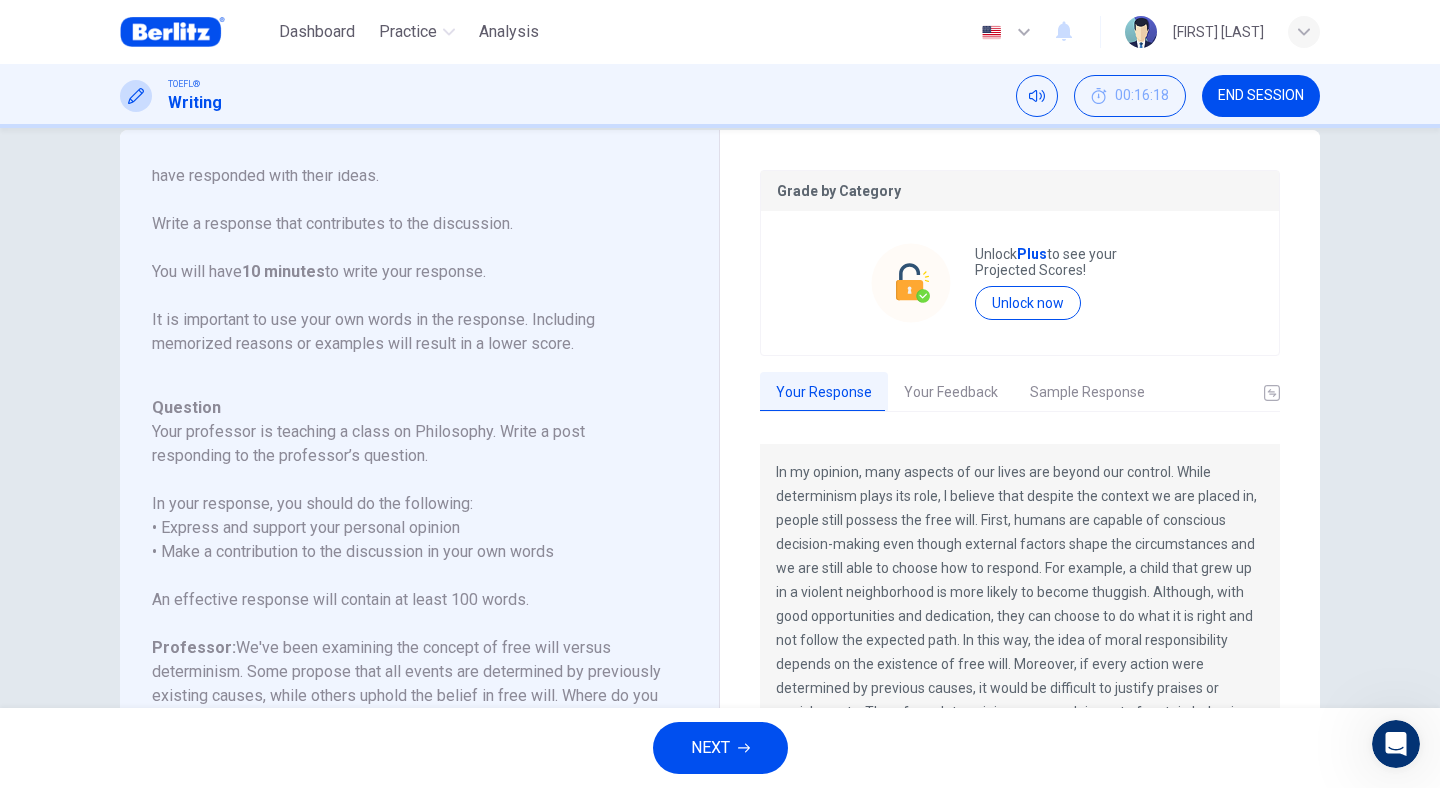 click on "Ana Luisa" at bounding box center (1222, 32) 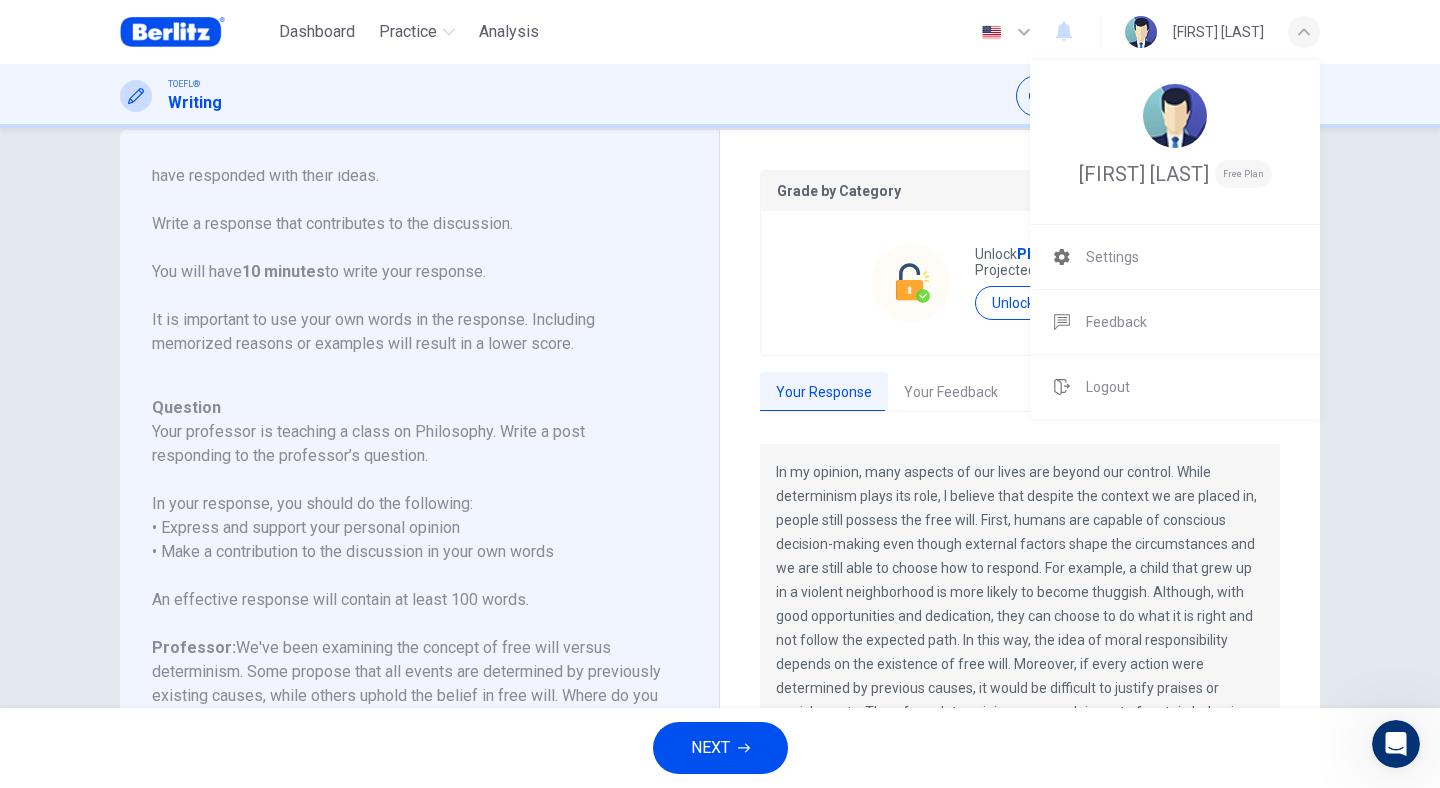 click on "Ana Luisa Free Plan" at bounding box center (1175, 142) 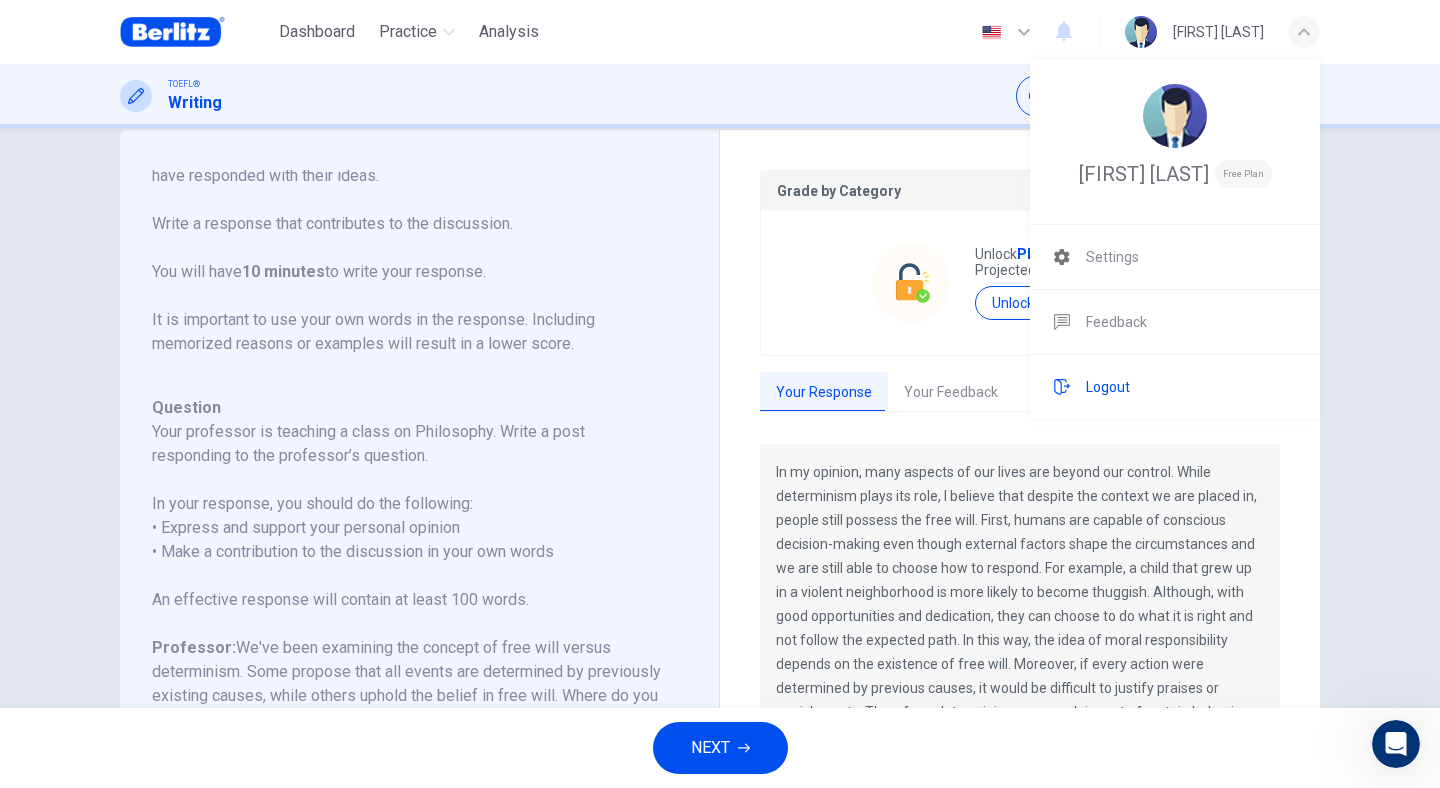 click on "Logout" at bounding box center (1175, 387) 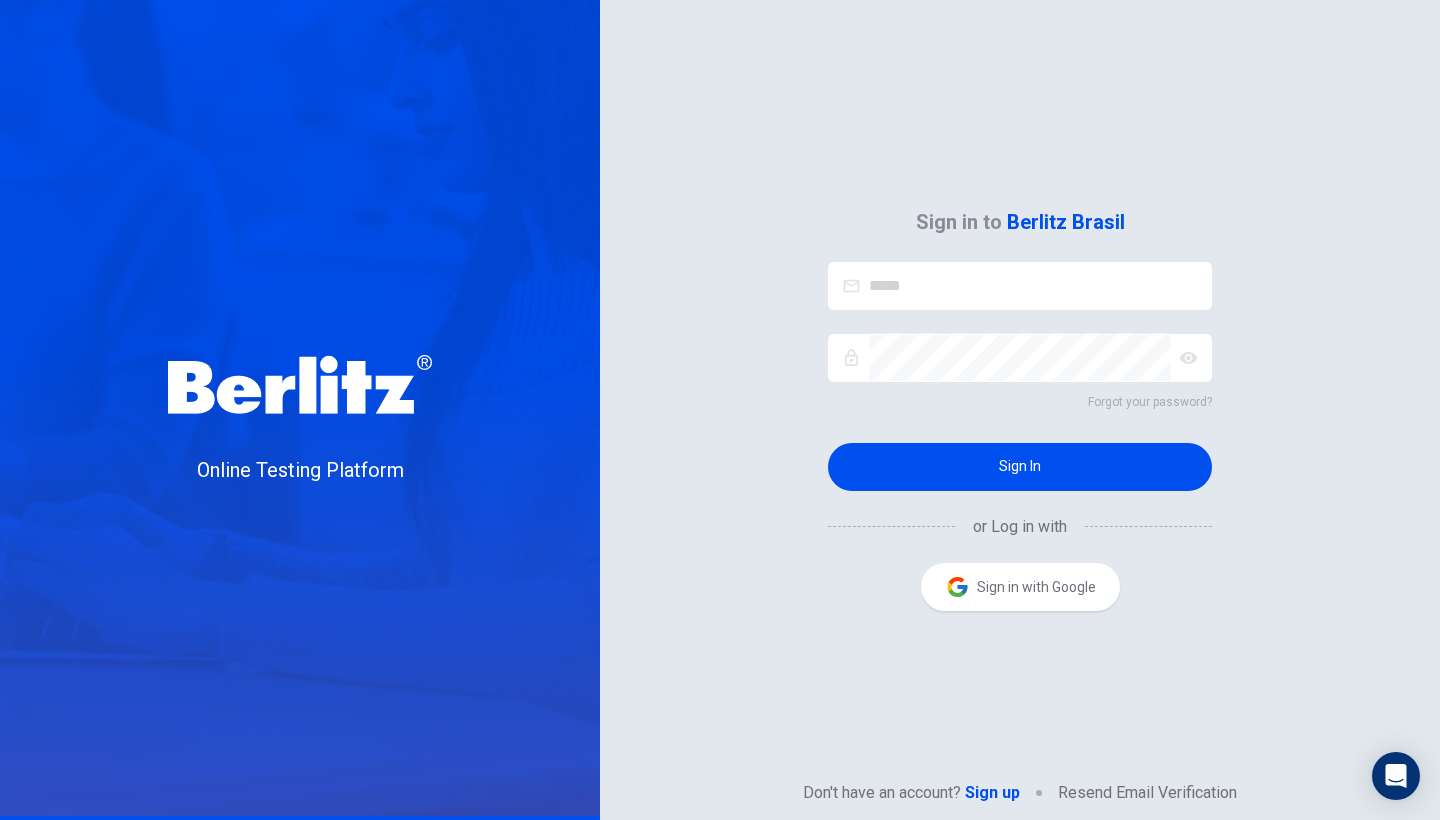 scroll, scrollTop: 0, scrollLeft: 0, axis: both 